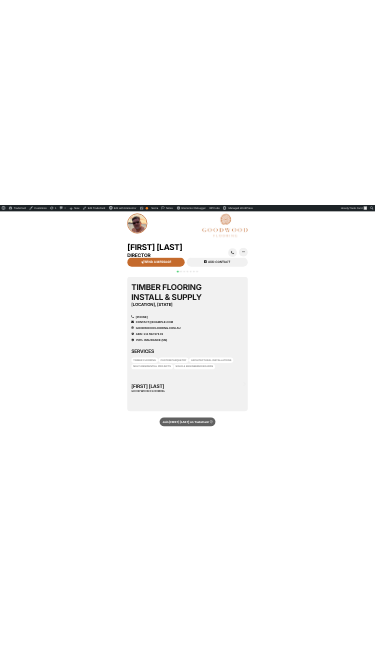 scroll, scrollTop: 0, scrollLeft: 0, axis: both 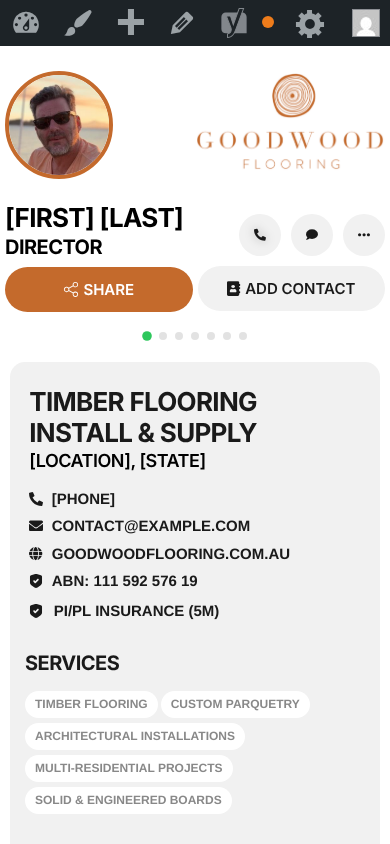 click on "Timber Flooring Install & Supply
[LOCATION], [STATE]
[PHONE]
contact@example.com
example.com
ABN: 111 592 576 19
SERVICES
Timber Flooring Custom Parquetry Architectural Installations Multi-Residential Projects Solid & Engineered Boards
[FIRST] [LAST]
Good Wood Flooring" at bounding box center (195, 652) 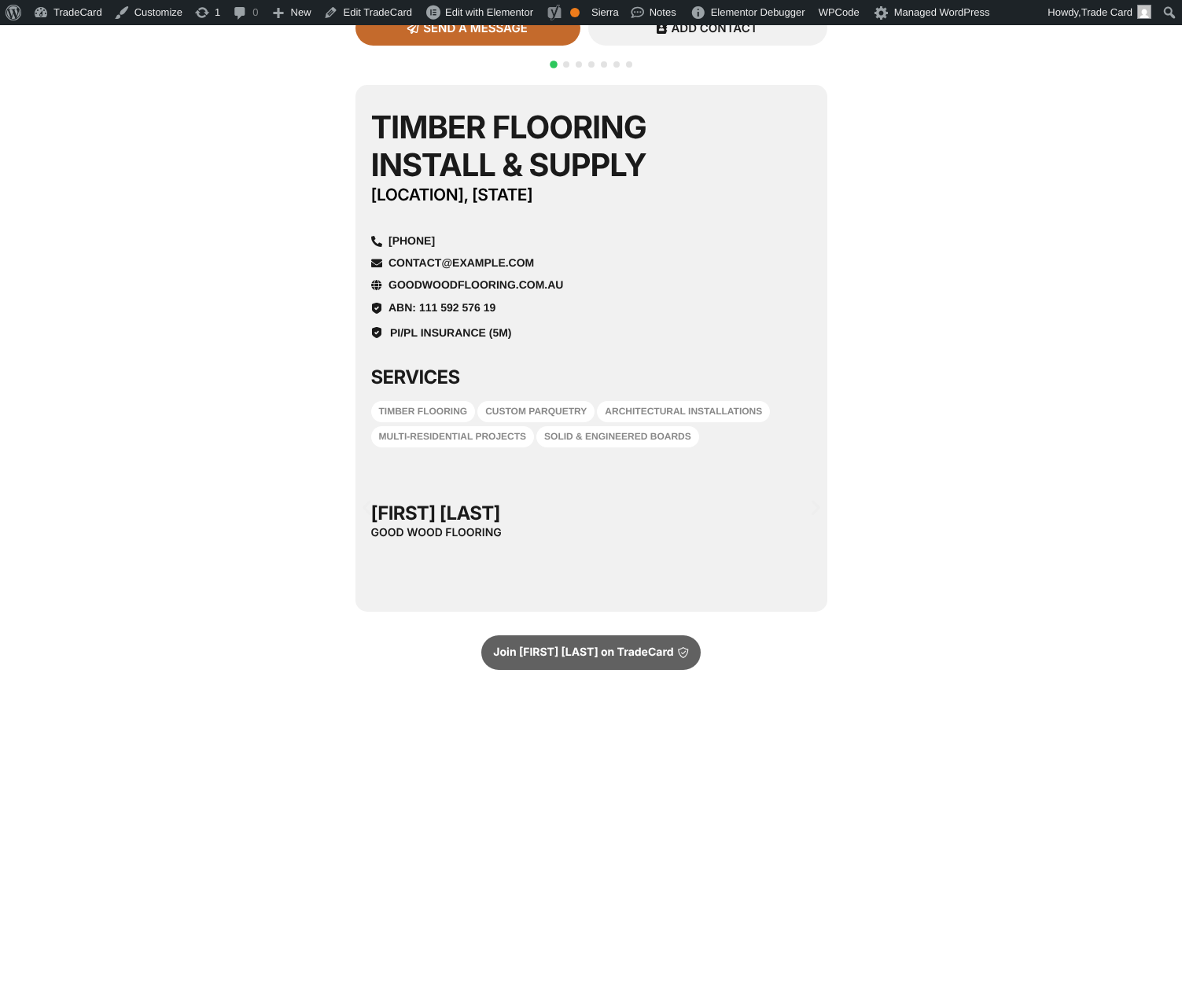 scroll, scrollTop: 186, scrollLeft: 0, axis: vertical 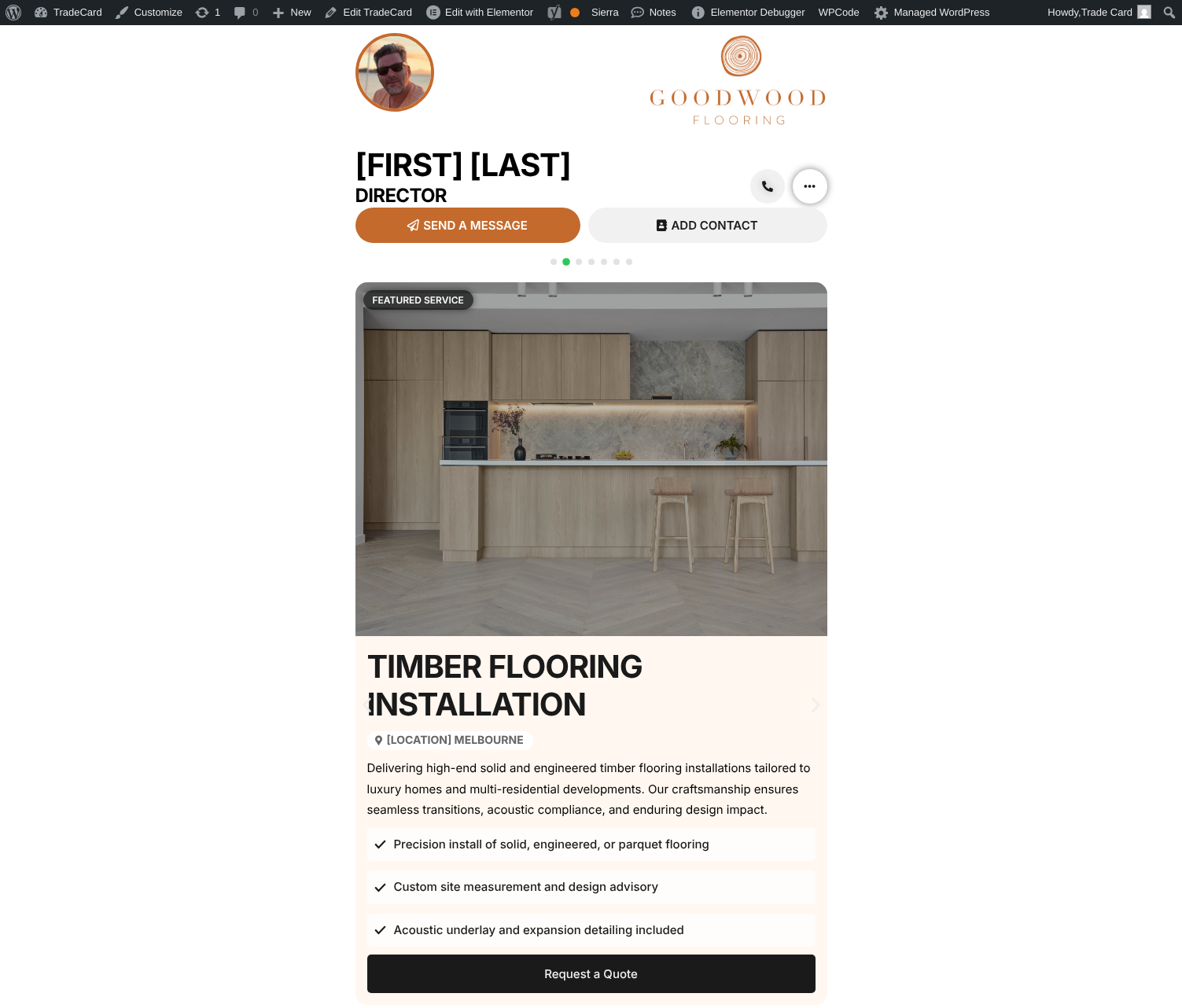 click at bounding box center (809, 186) 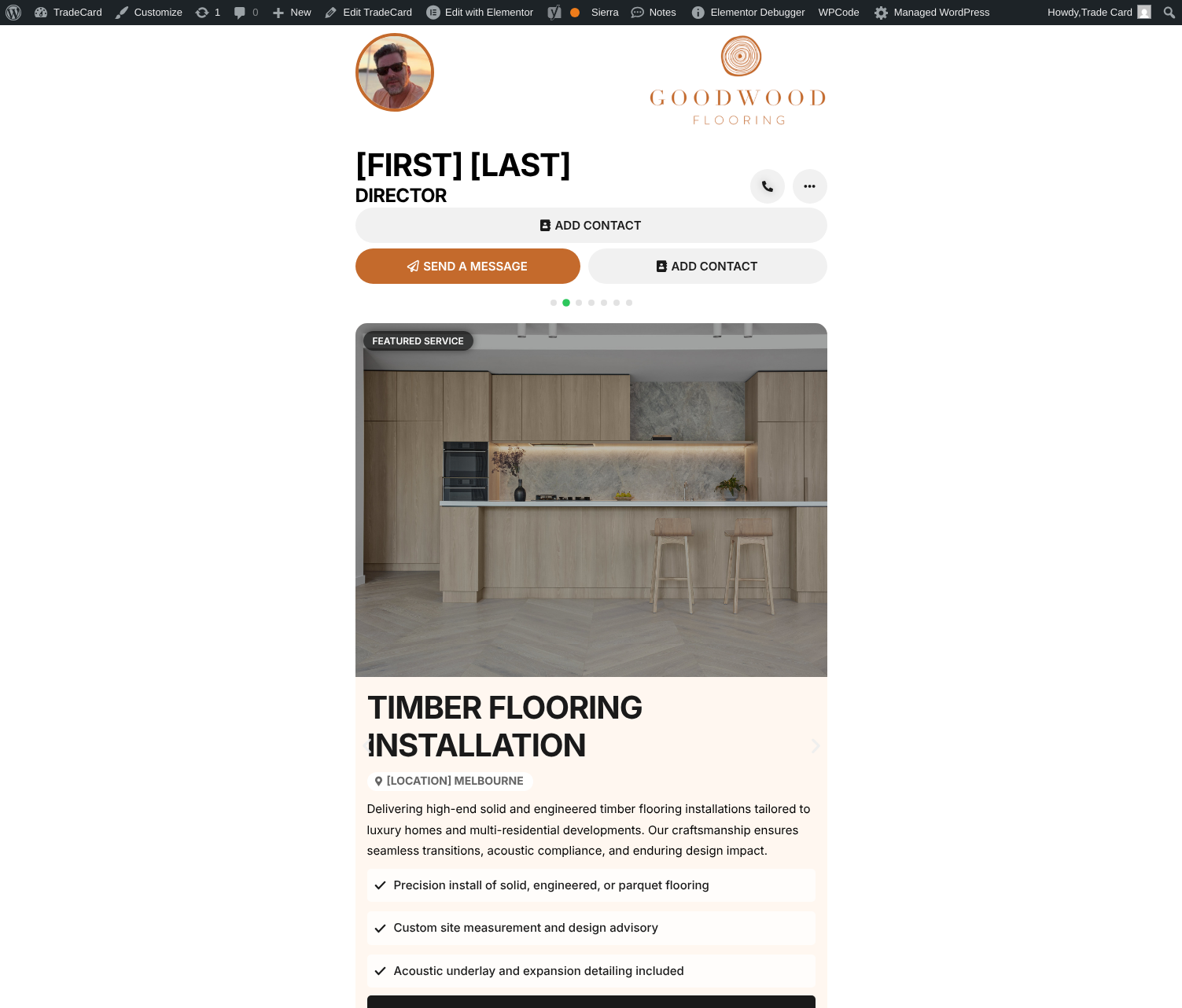 click at bounding box center (554, 303) 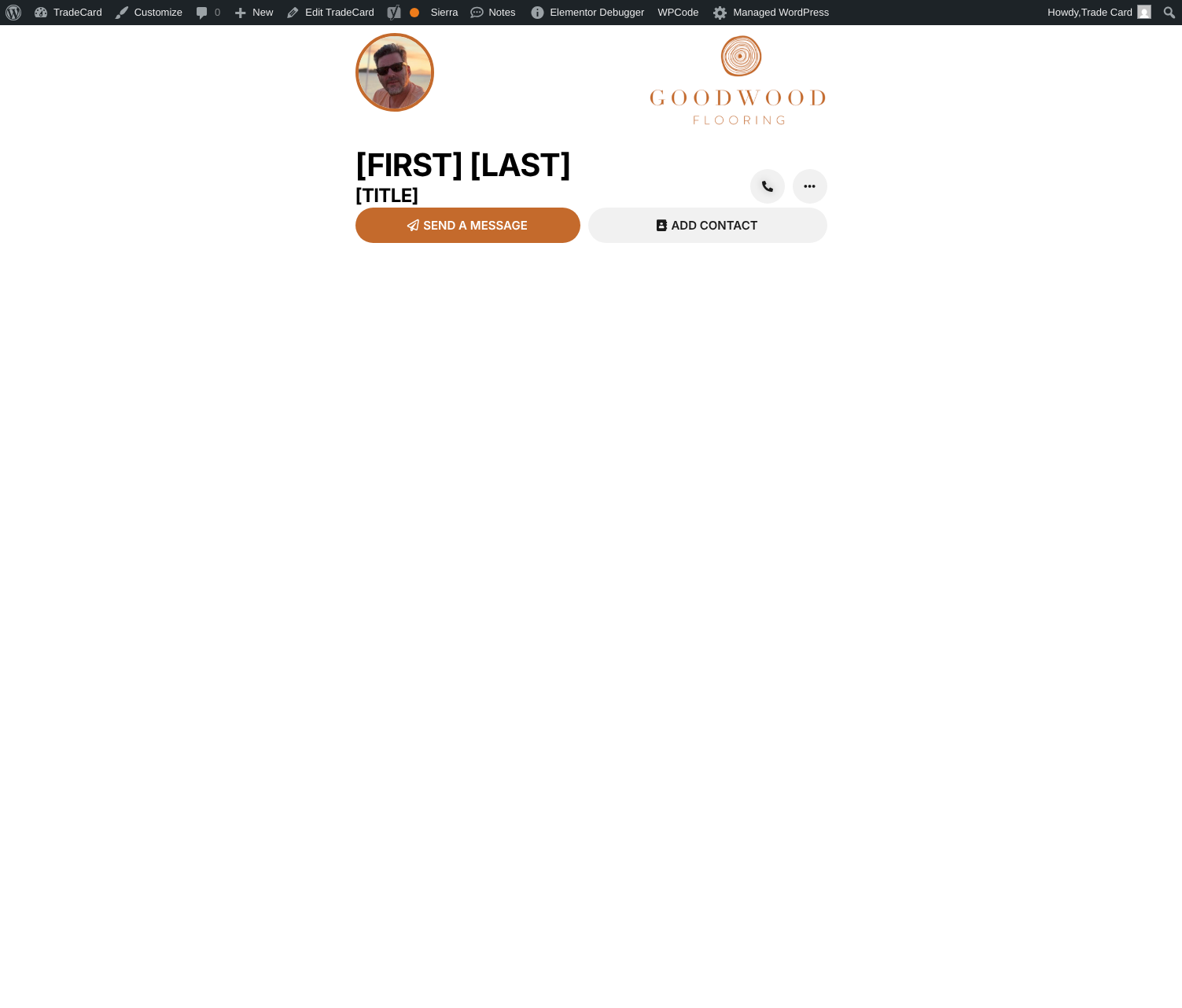 scroll, scrollTop: 0, scrollLeft: 0, axis: both 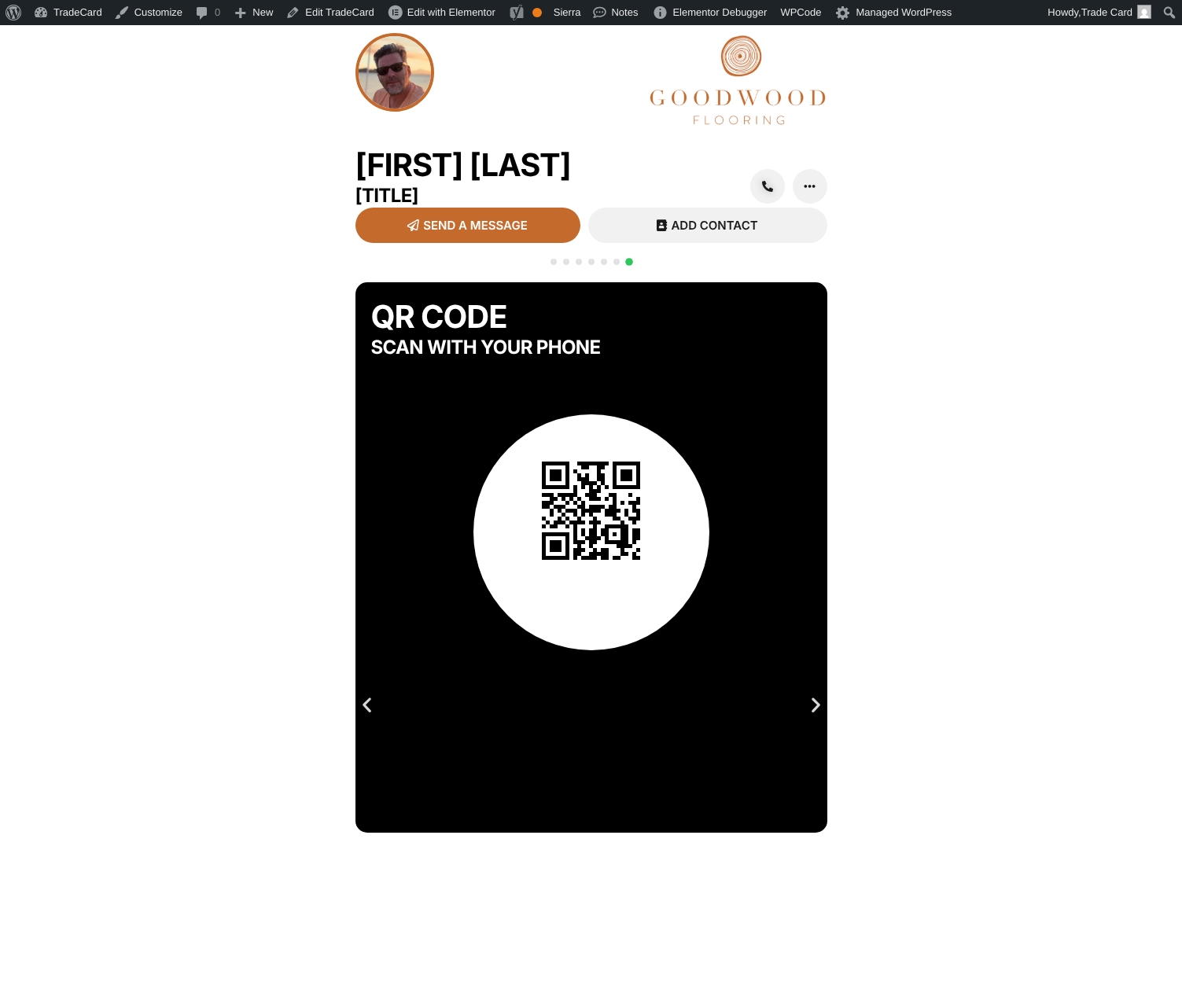drag, startPoint x: 543, startPoint y: 285, endPoint x: 553, endPoint y: 268, distance: 19.723083 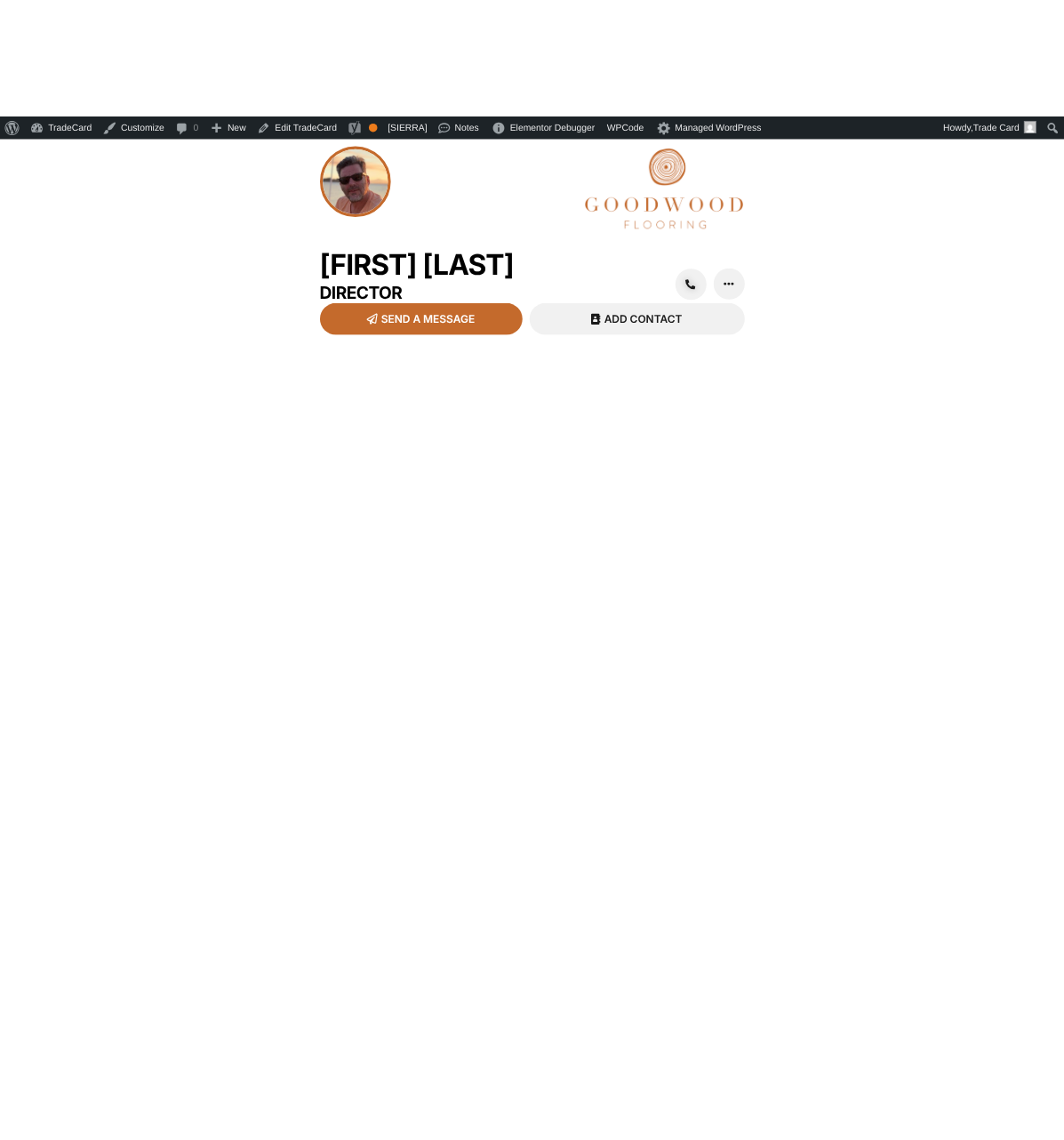 scroll, scrollTop: 0, scrollLeft: 0, axis: both 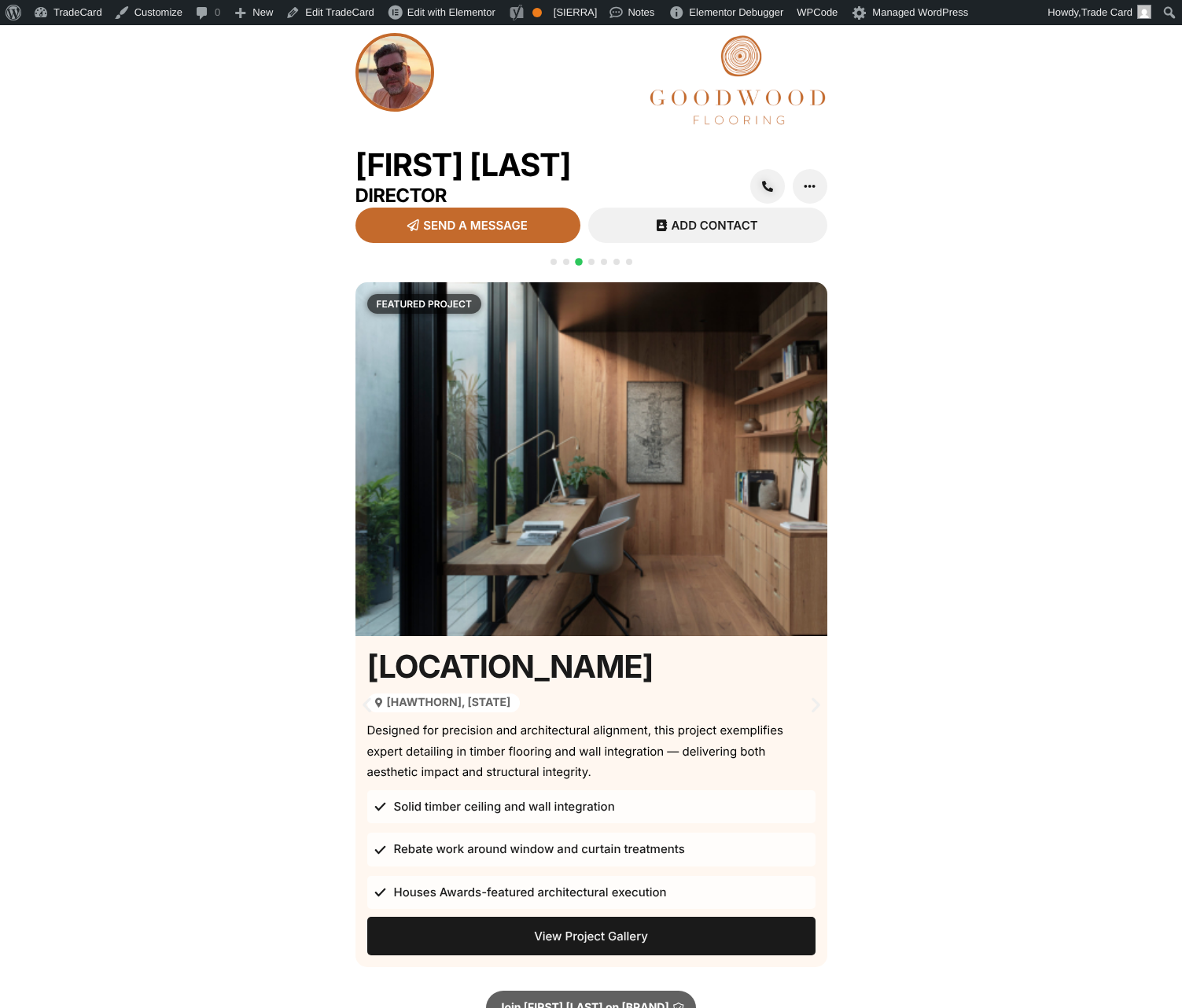 click on "[QR CODE]
SCAN WITH YOUR PHONE
[BRAND] [SERVICE]
[LOCATION]
[PHONE]
[EMAIL]
[WEBSITE]
[PHONE]
[EMAIL]
[WEBSITE]
SHARE" at bounding box center [591, 740] 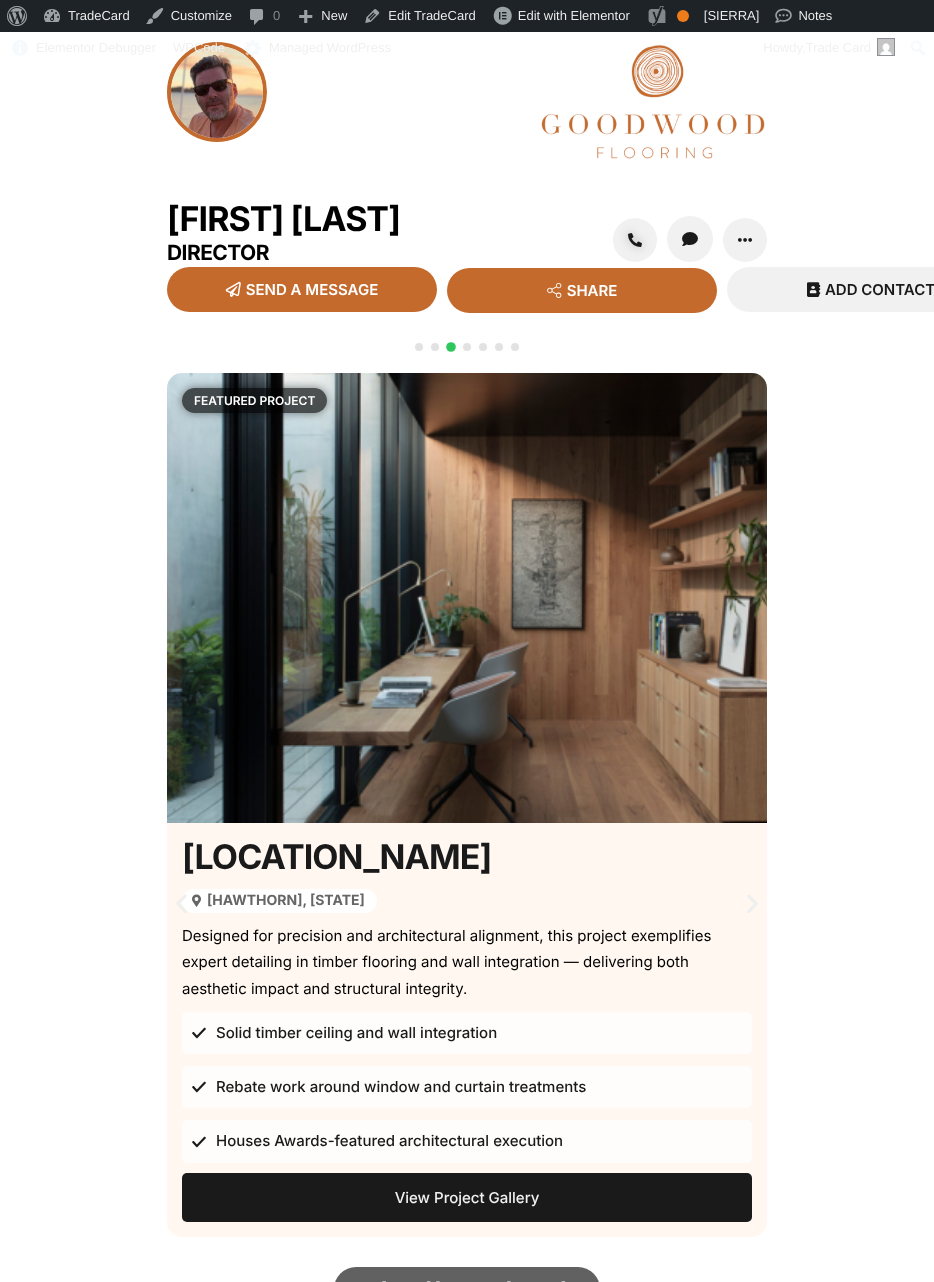 drag, startPoint x: 383, startPoint y: 345, endPoint x: 400, endPoint y: 345, distance: 17 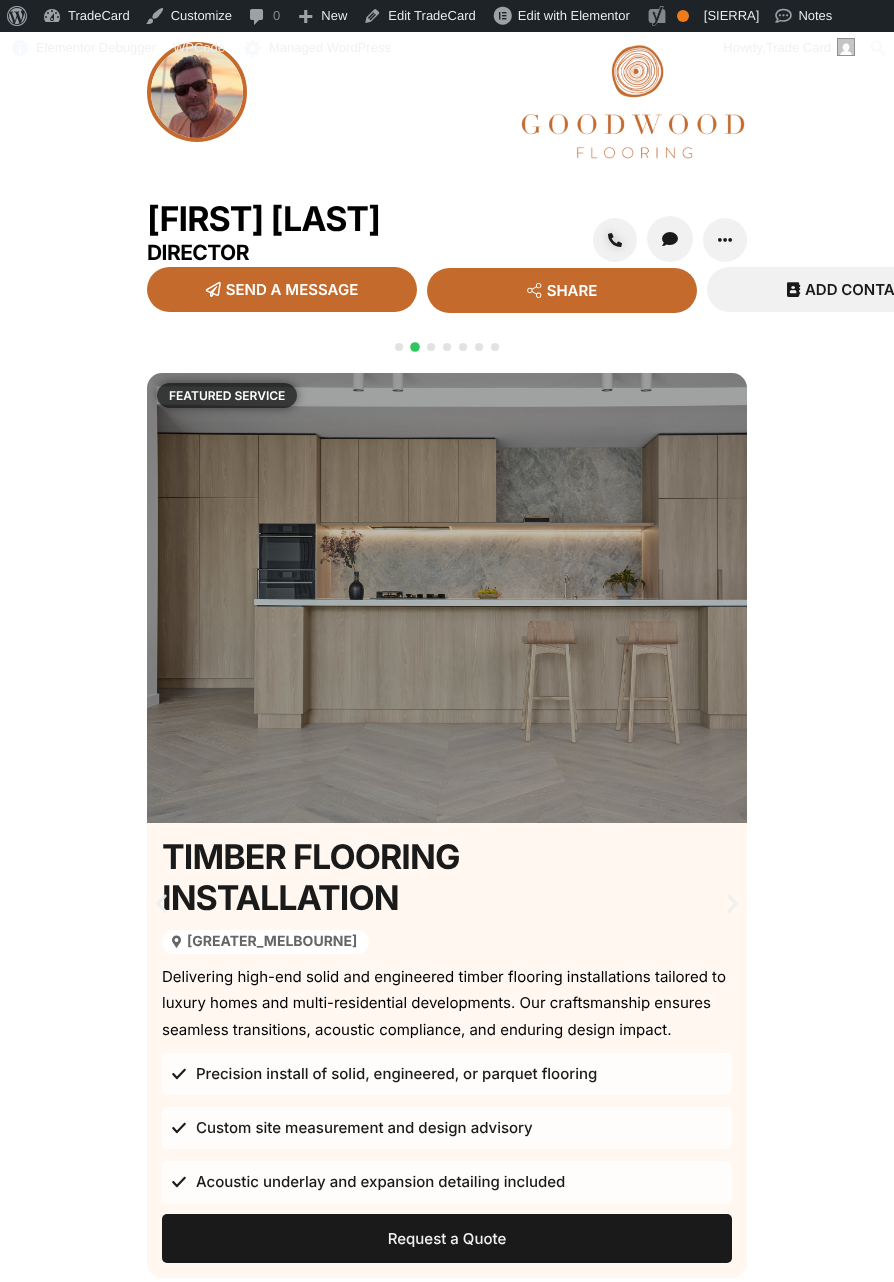 drag, startPoint x: 364, startPoint y: 337, endPoint x: 395, endPoint y: 344, distance: 31.780497 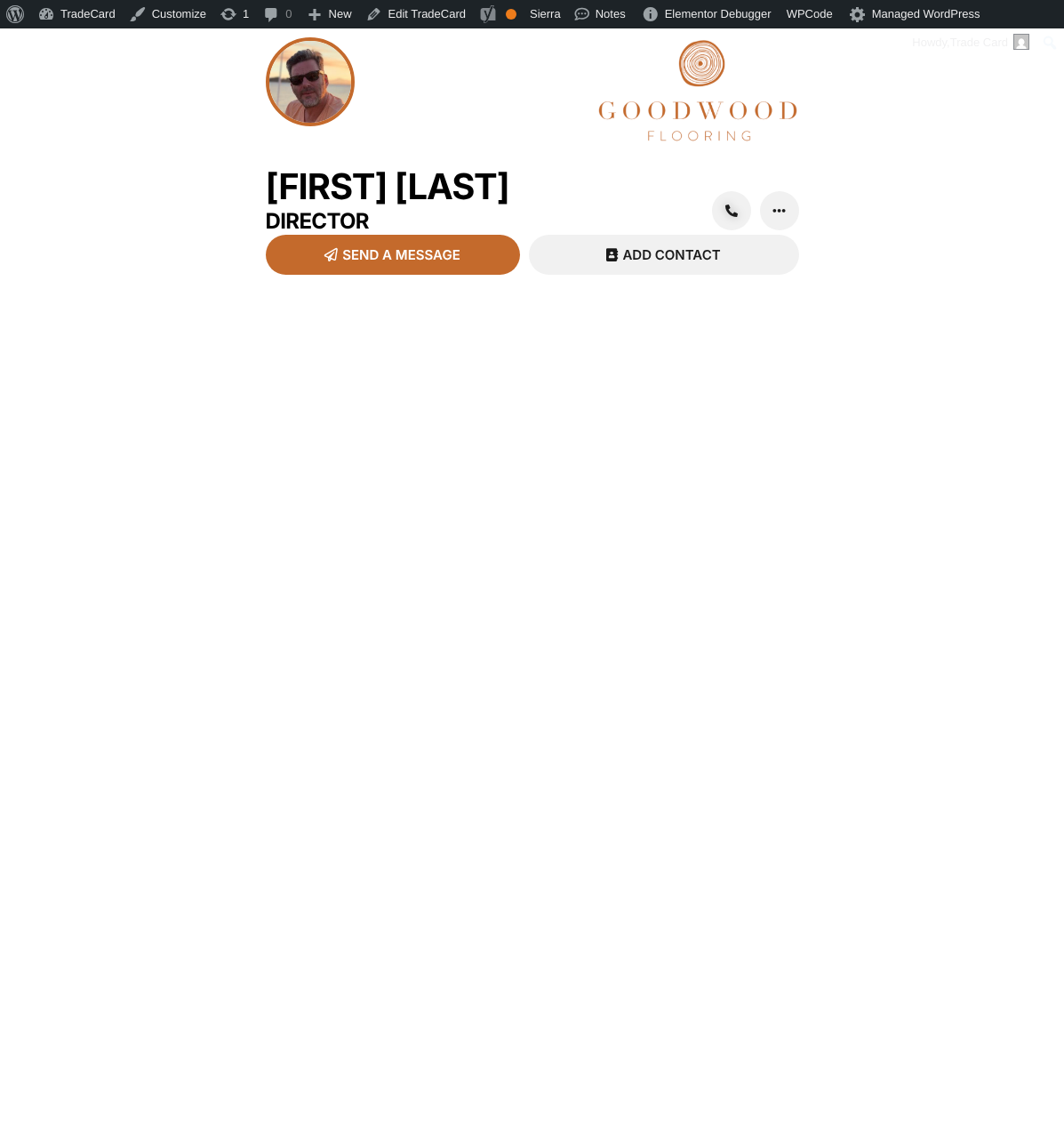 scroll, scrollTop: 0, scrollLeft: 0, axis: both 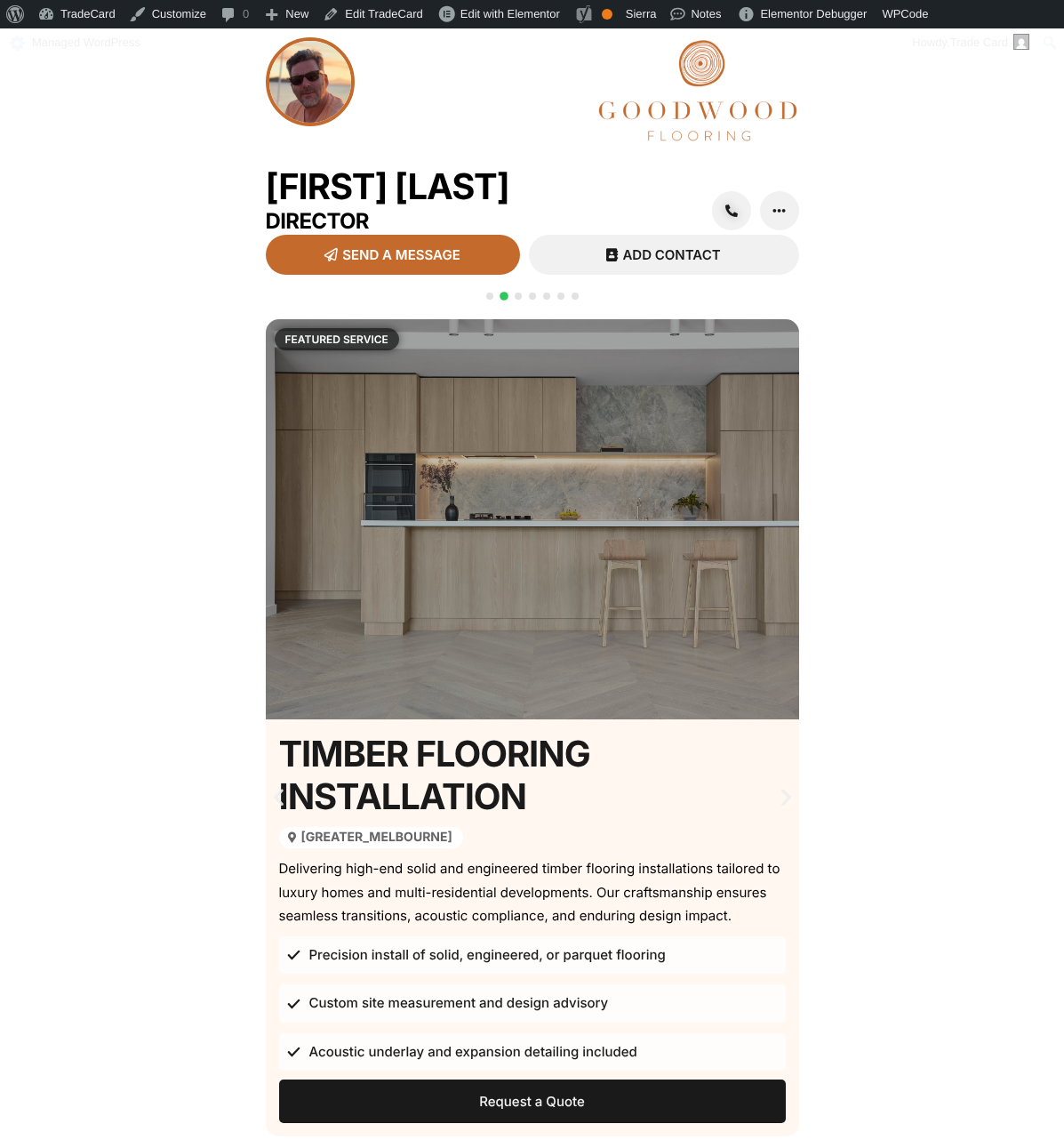 drag, startPoint x: 1028, startPoint y: 379, endPoint x: 1060, endPoint y: 383, distance: 32.249031 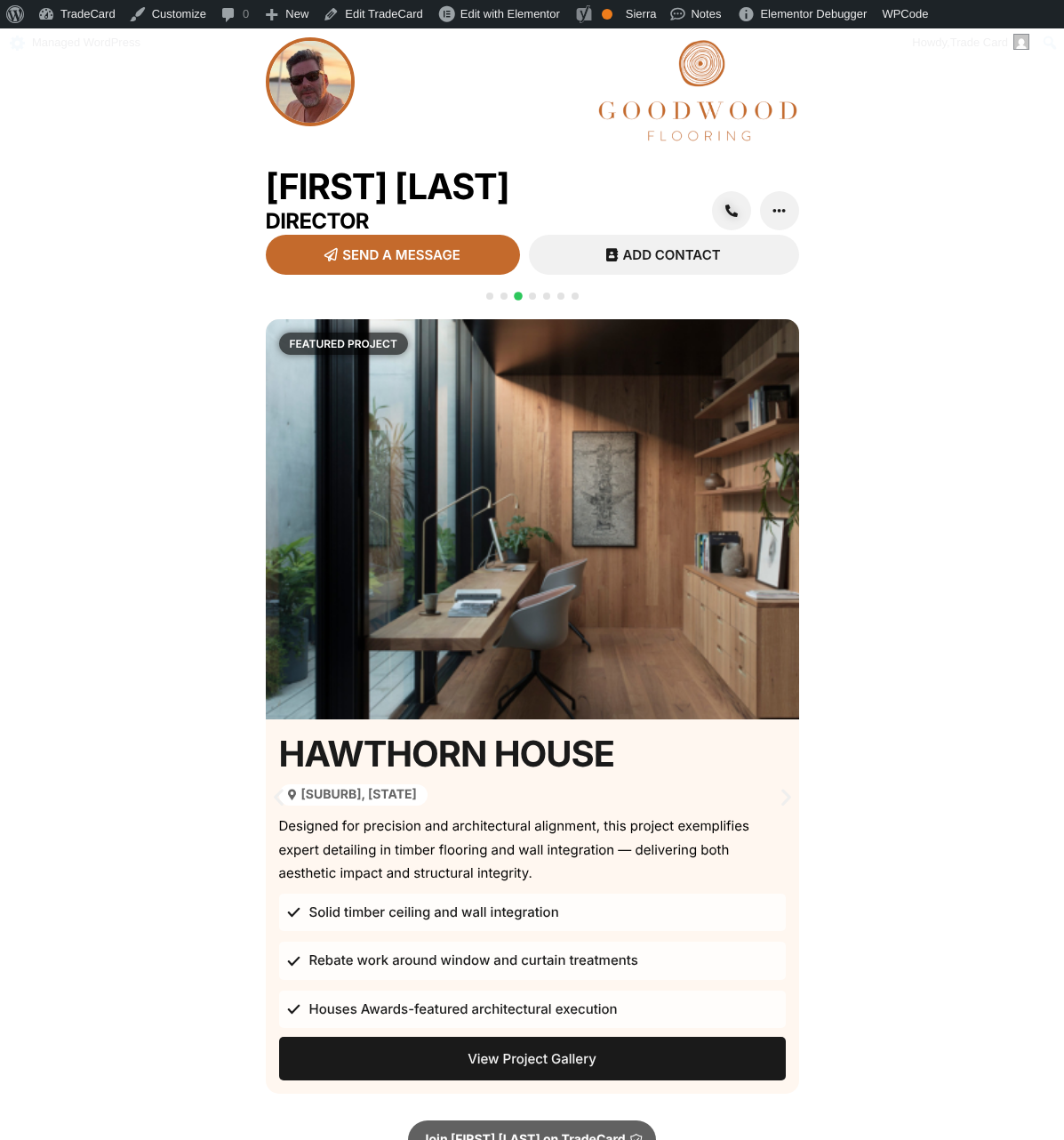 click at bounding box center [490, 296] 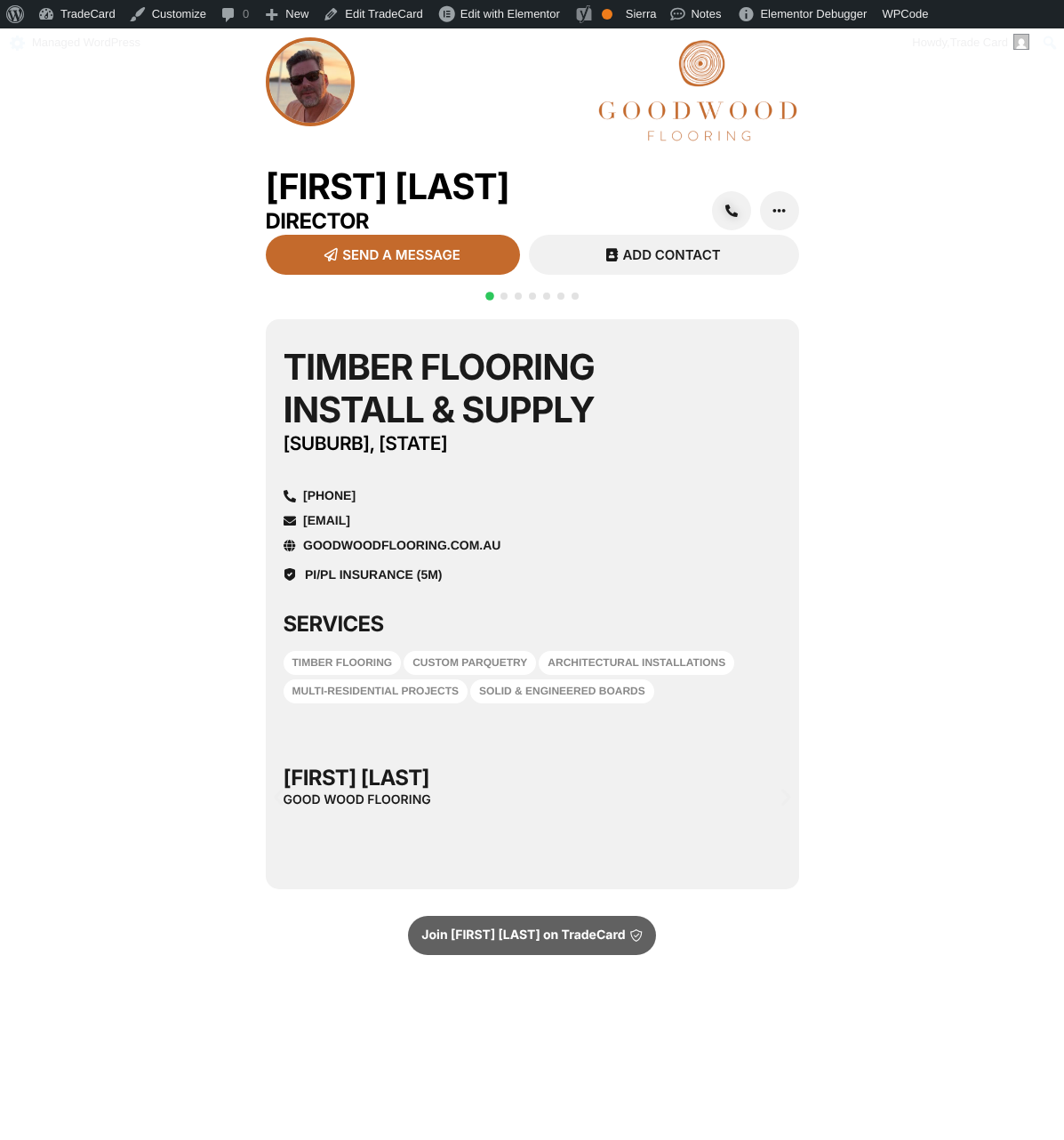click on "QR CODE
SCAN WITH YOUR PHONE
Timber Flooring Install & Supply
Bayside, VIC
0420 832 041
contact@goodwoodflooring.com.au
goodwoodflooring.com.au
PI/PL Insurance (5M)
SERVICES" at bounding box center [532, 837] 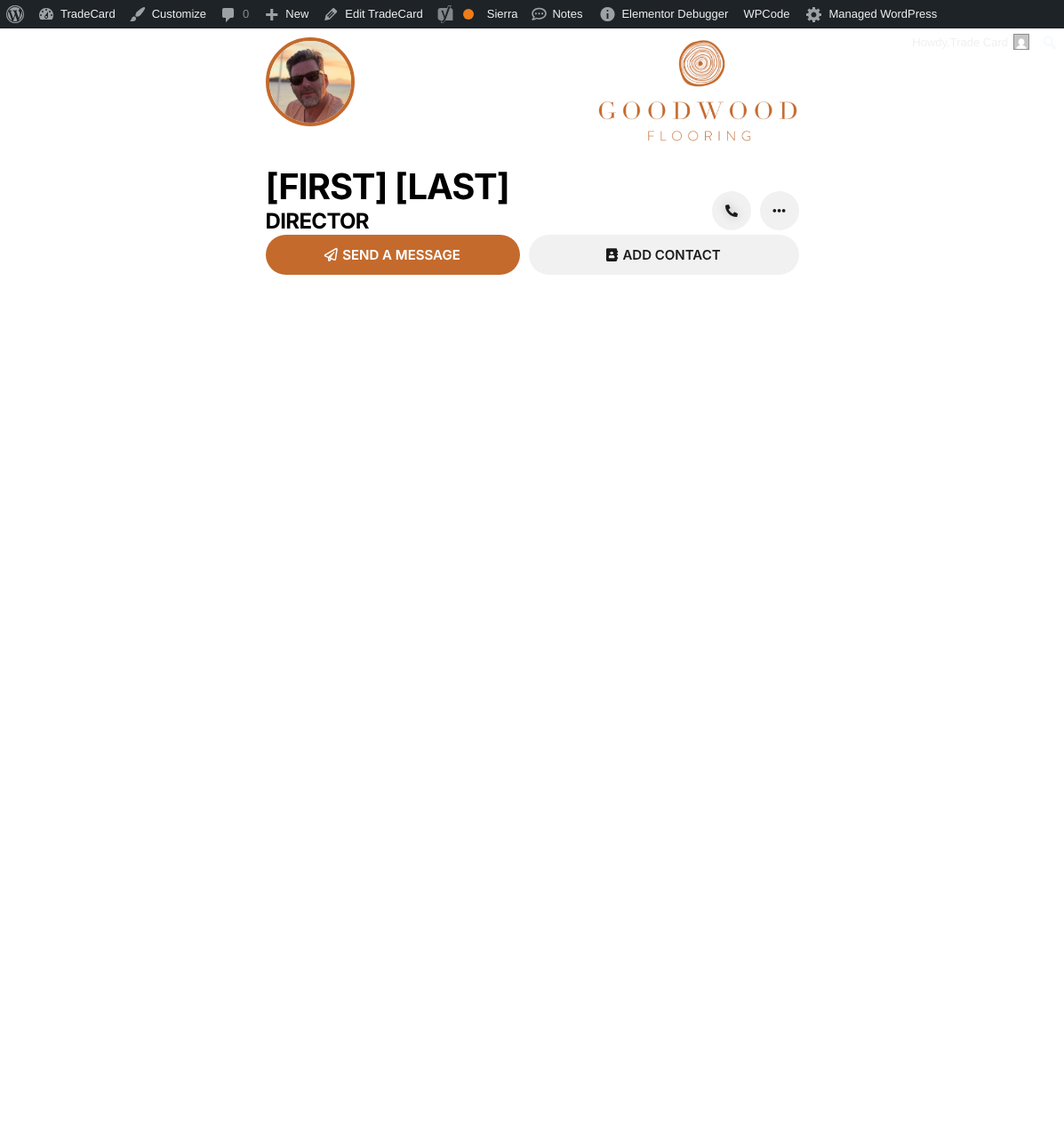 scroll, scrollTop: 0, scrollLeft: 0, axis: both 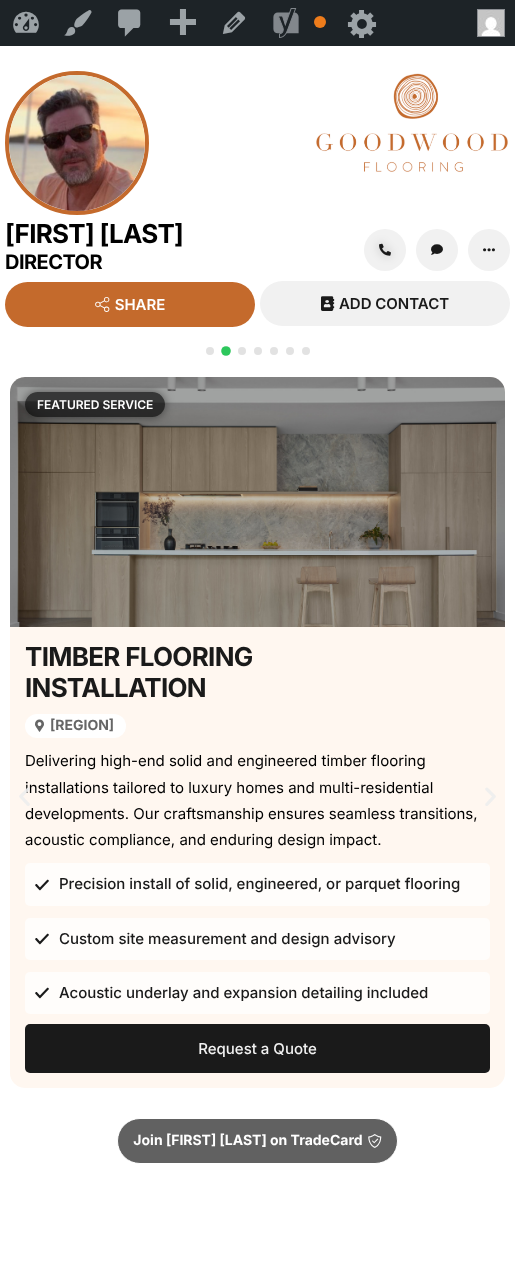 click at bounding box center [210, 351] 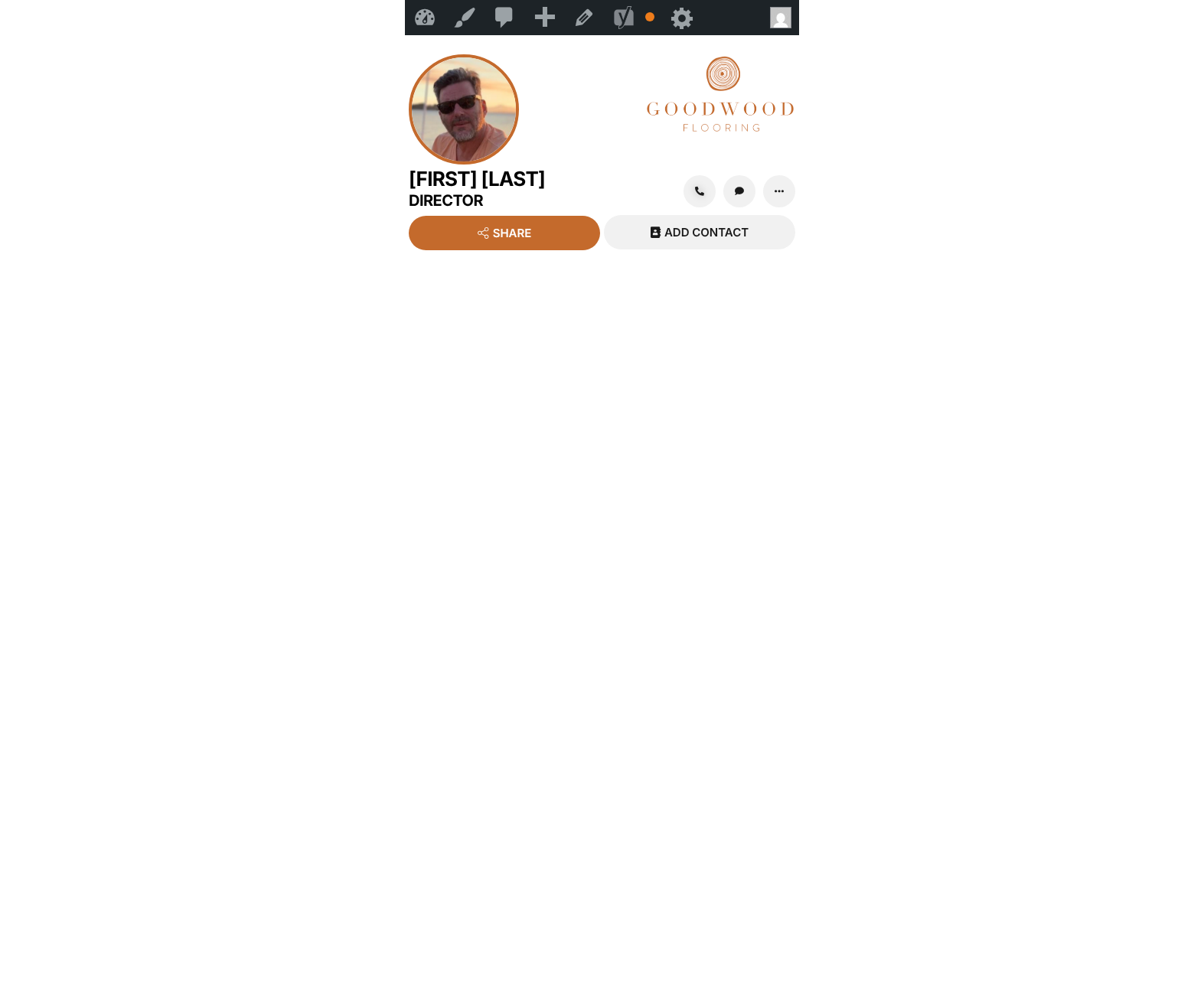 scroll, scrollTop: 0, scrollLeft: 0, axis: both 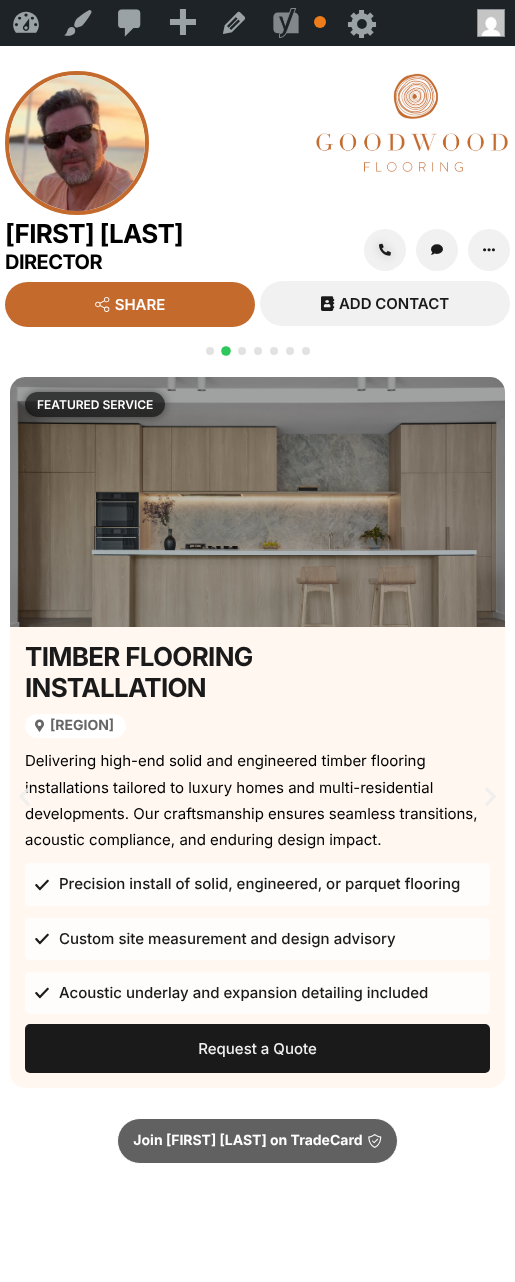 click on "Peter Humphreys
Director
SEND A MESSAGE
ADD CONTACT
SEND A MESSAGE
SHARE" at bounding box center (257, 685) 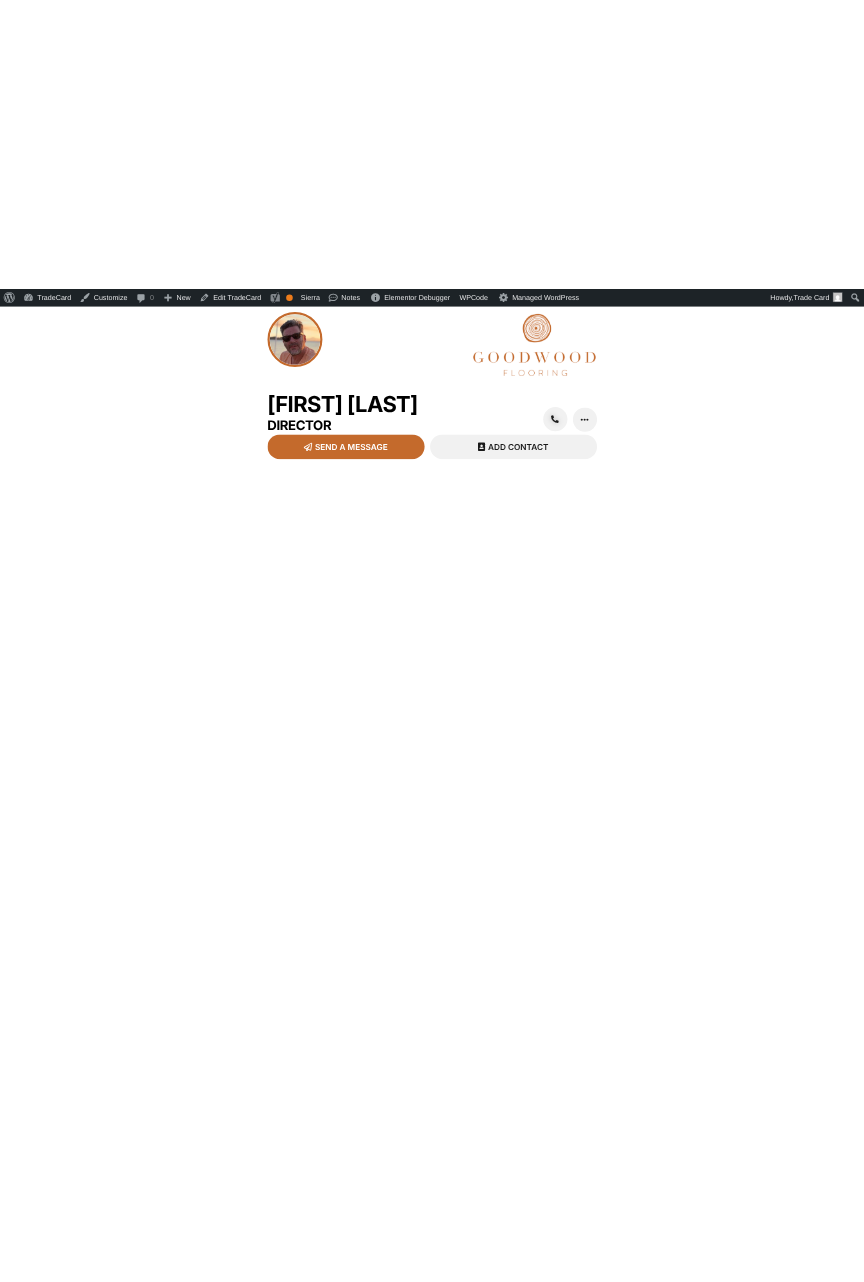 scroll, scrollTop: 0, scrollLeft: 0, axis: both 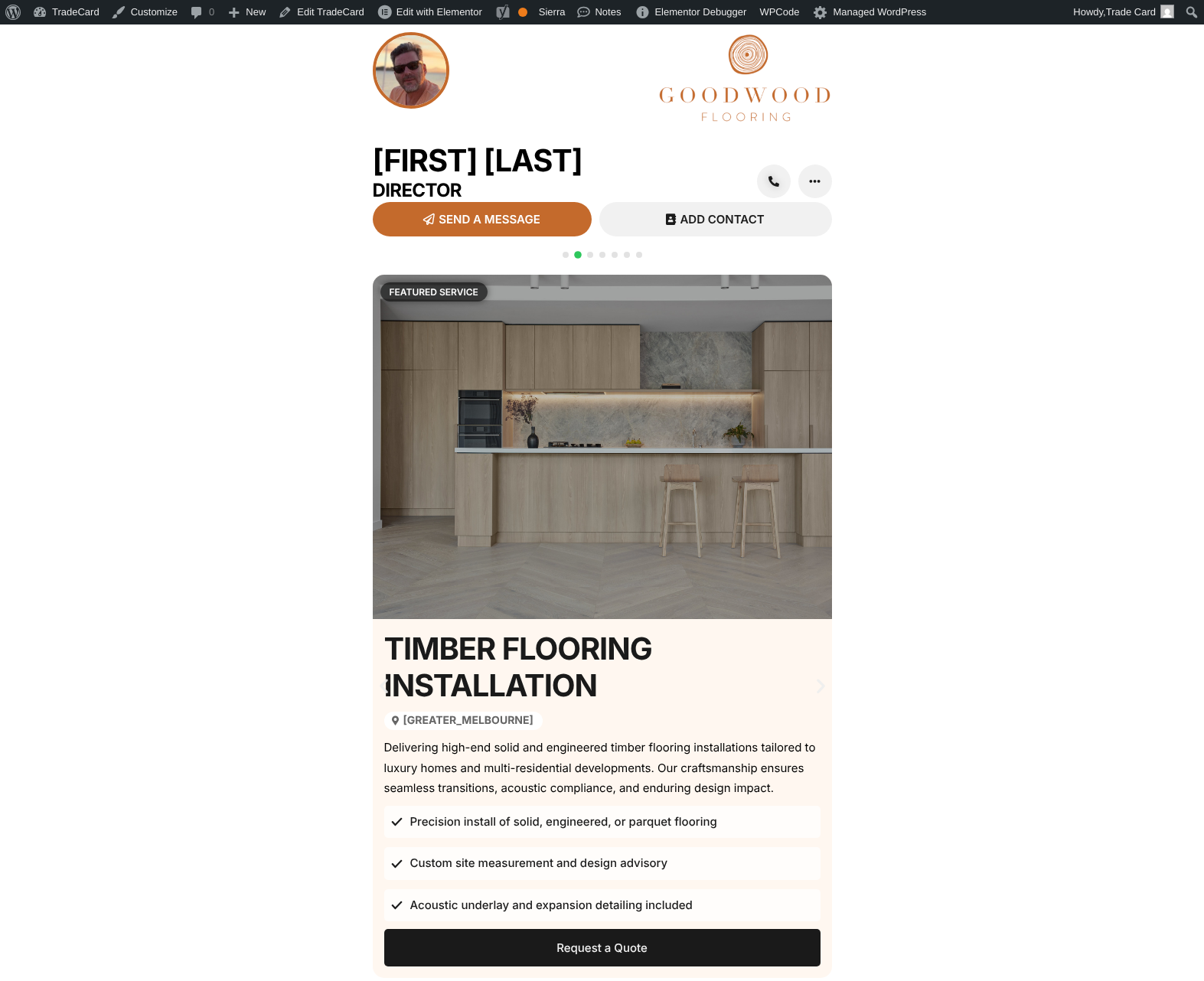 click on "Peter Humphreys
Director
SEND A MESSAGE
ADD CONTACT
SEND A MESSAGE
SHARE" at bounding box center [602, 598] 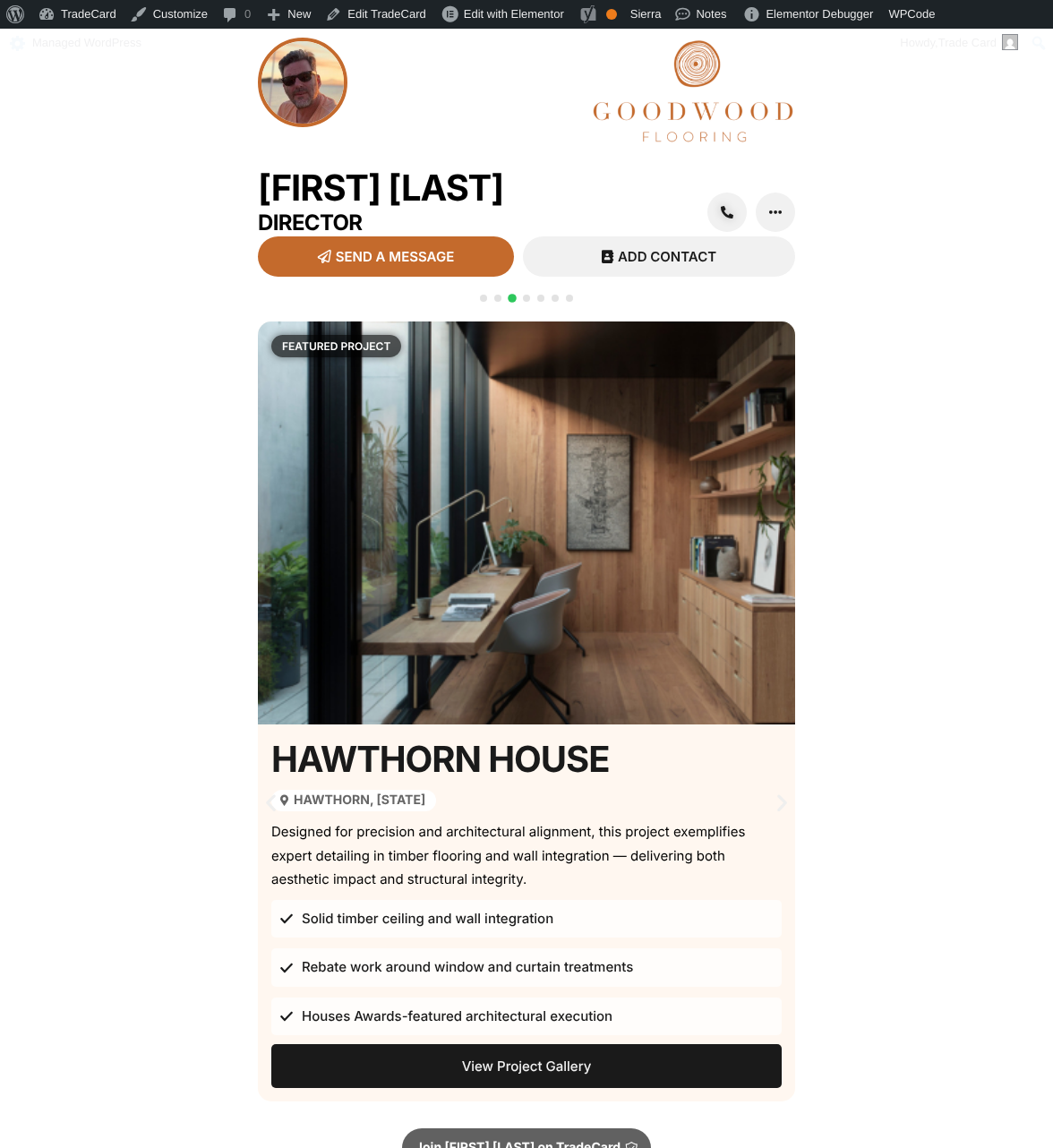 click at bounding box center (526, 308) 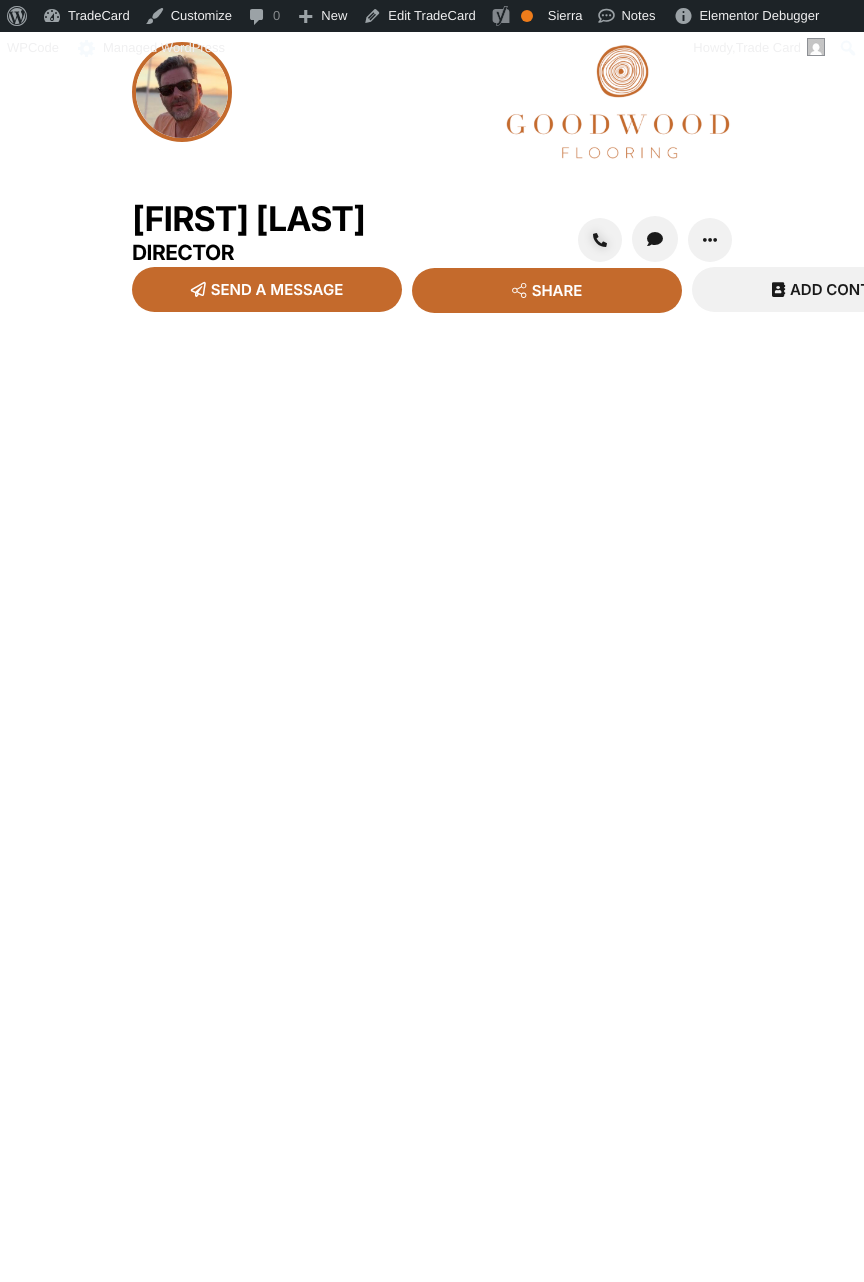 scroll, scrollTop: 0, scrollLeft: 0, axis: both 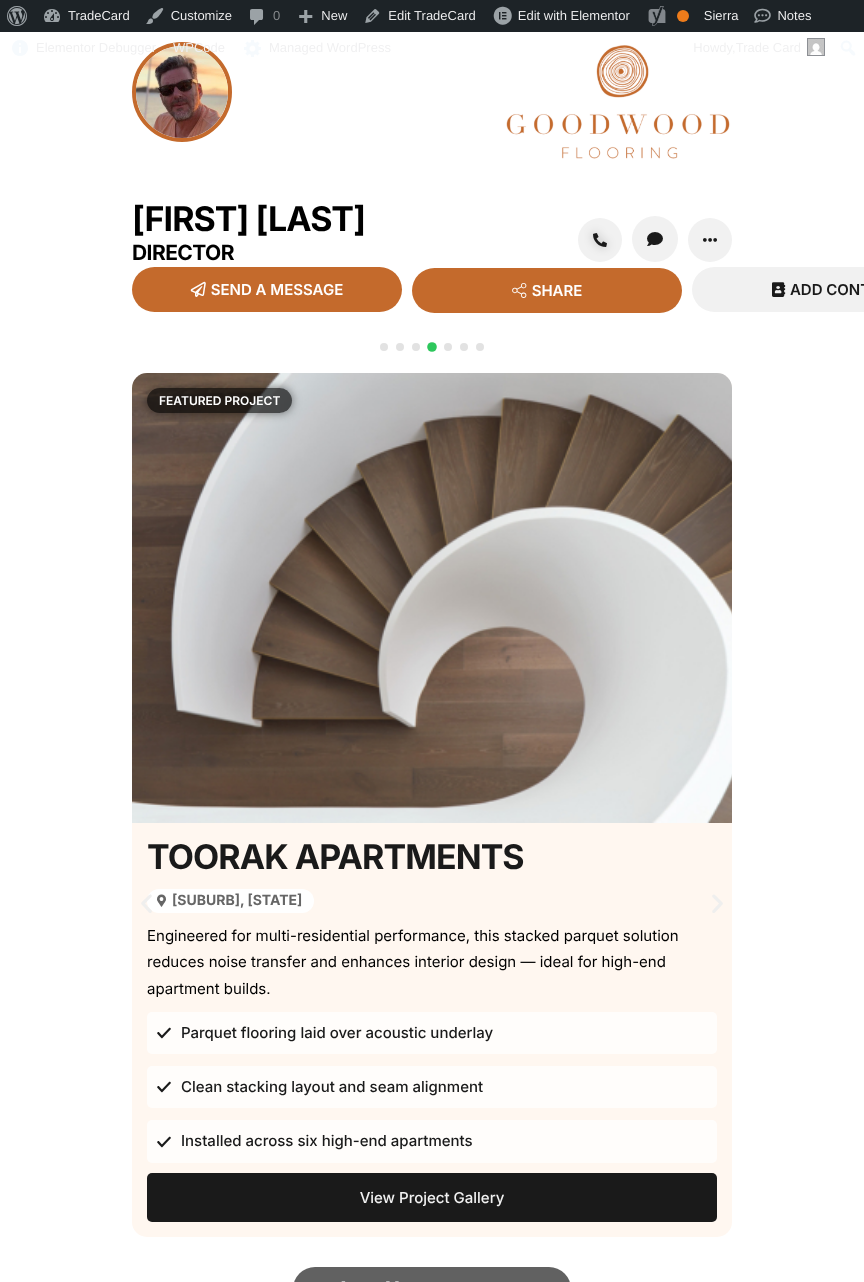 click at bounding box center [384, 347] 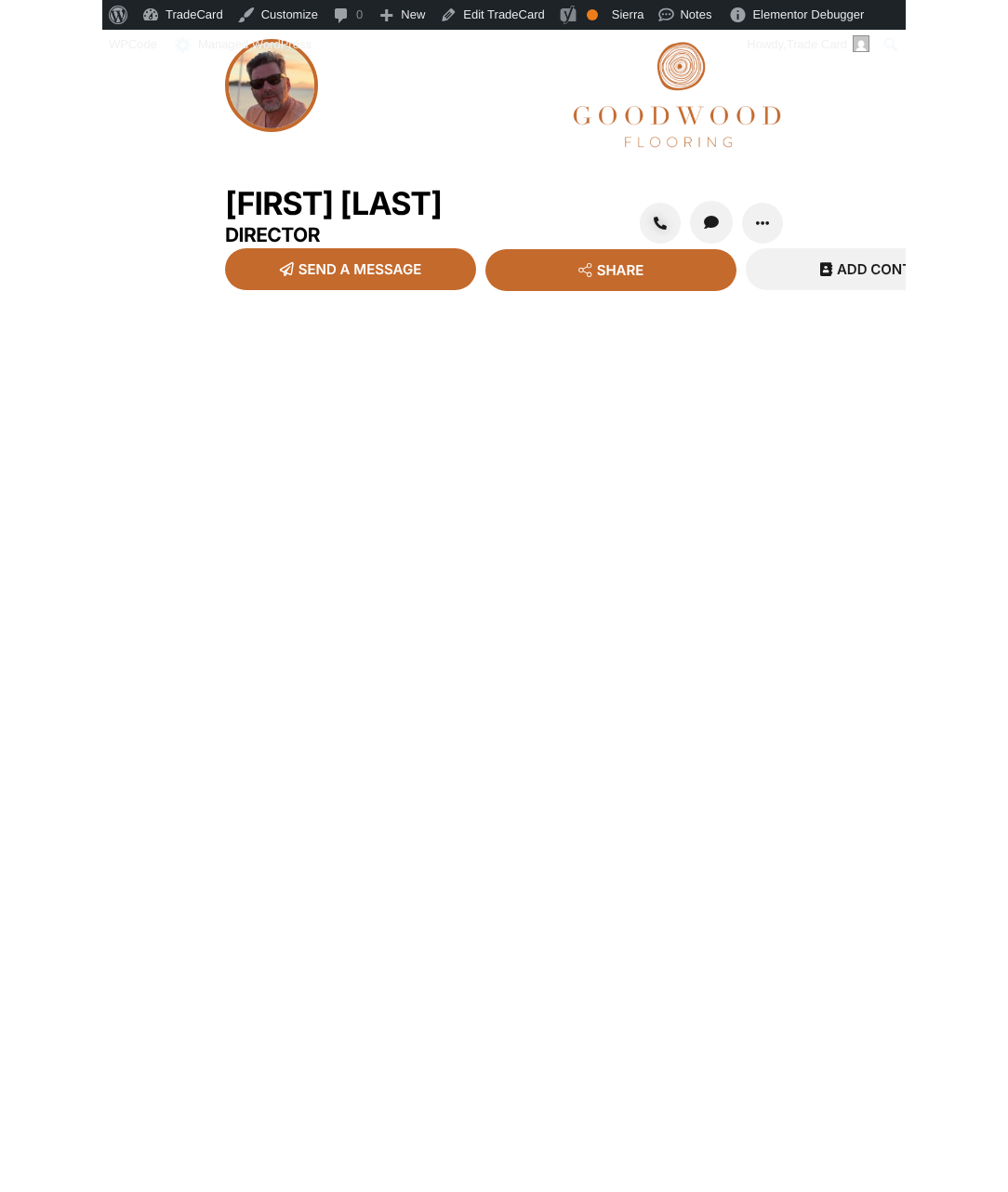 scroll, scrollTop: 0, scrollLeft: 0, axis: both 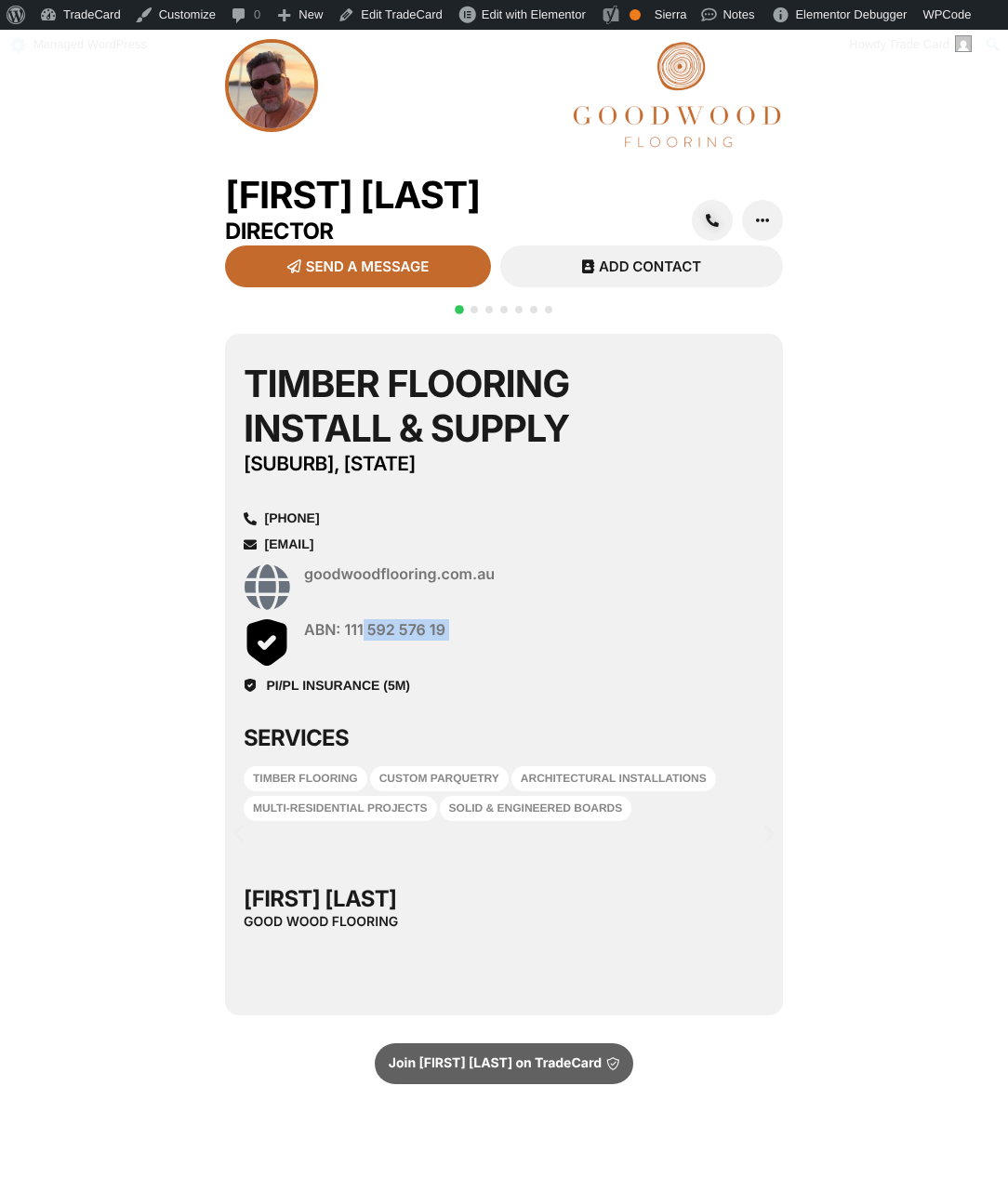 drag, startPoint x: 993, startPoint y: 618, endPoint x: 824, endPoint y: 615, distance: 169.02663 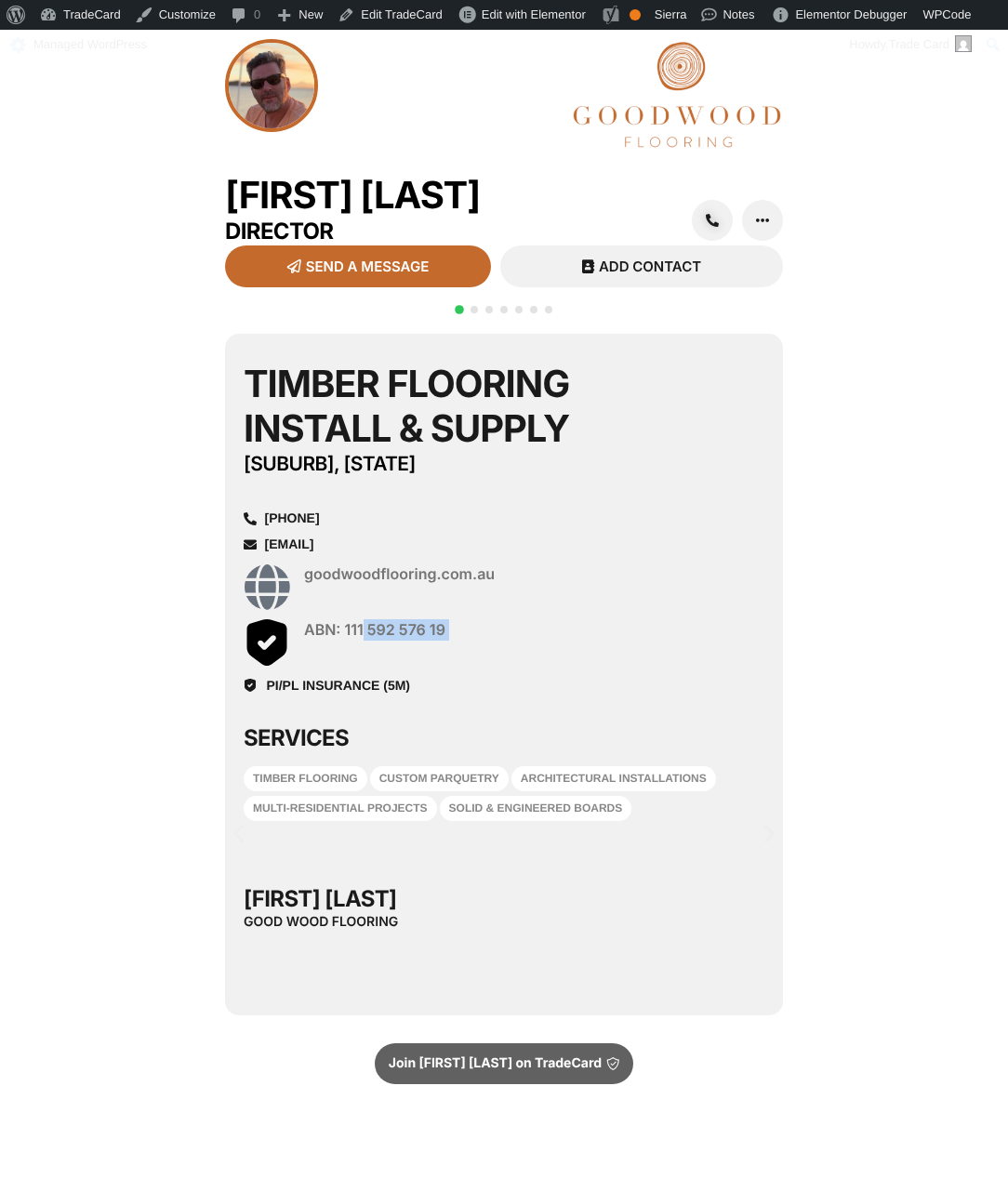 click on "QR CODE
SCAN WITH YOUR PHONE
Timber Flooring Install & Supply
Bayside, VIC
0420 832 041
contact@goodwoodflooring.com.au
goodwoodflooring.com.au
ABN: 111 592 576 19" at bounding box center [504, 875] 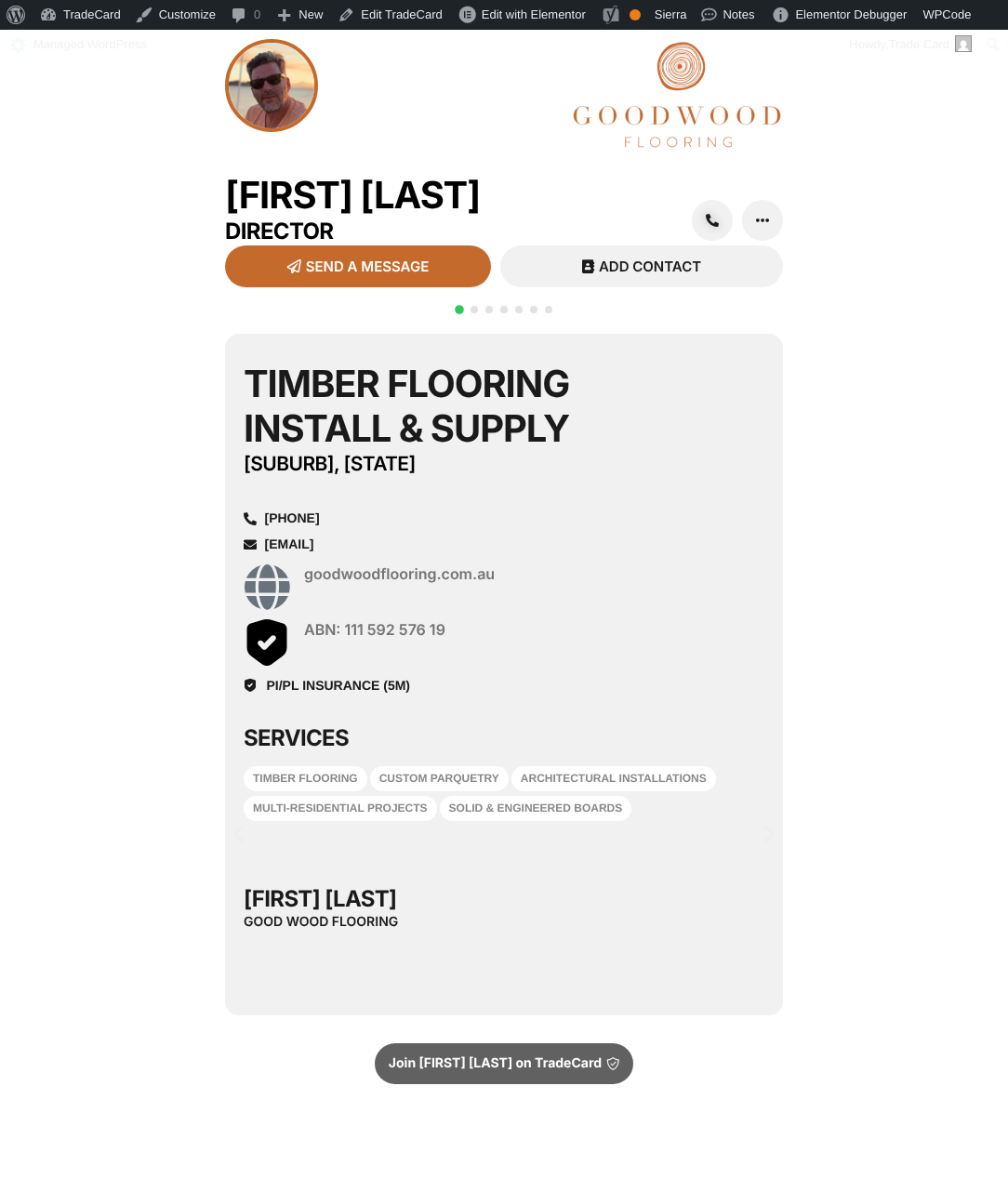 drag, startPoint x: 826, startPoint y: 614, endPoint x: 795, endPoint y: 607, distance: 31.780497 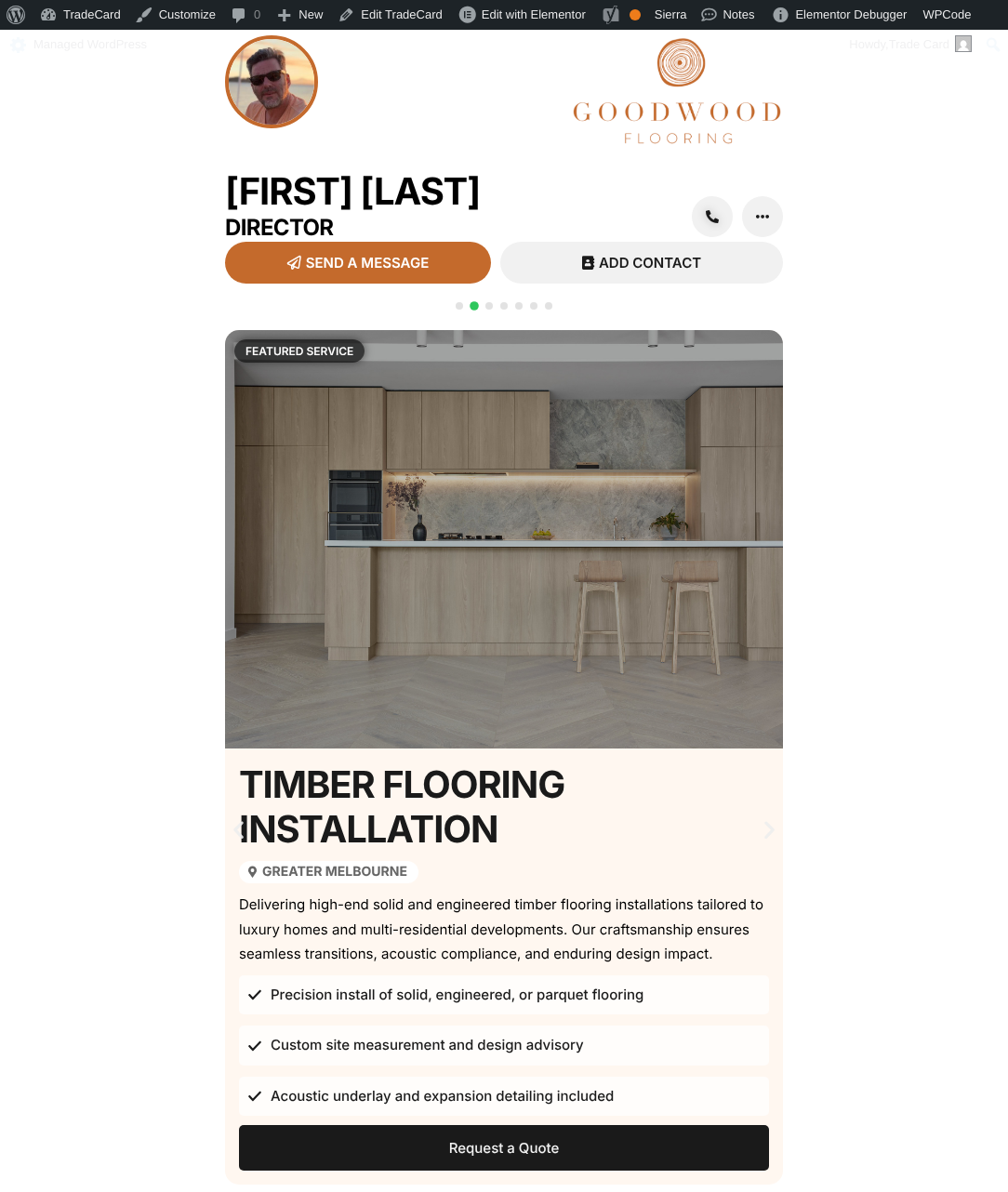 scroll, scrollTop: 0, scrollLeft: 0, axis: both 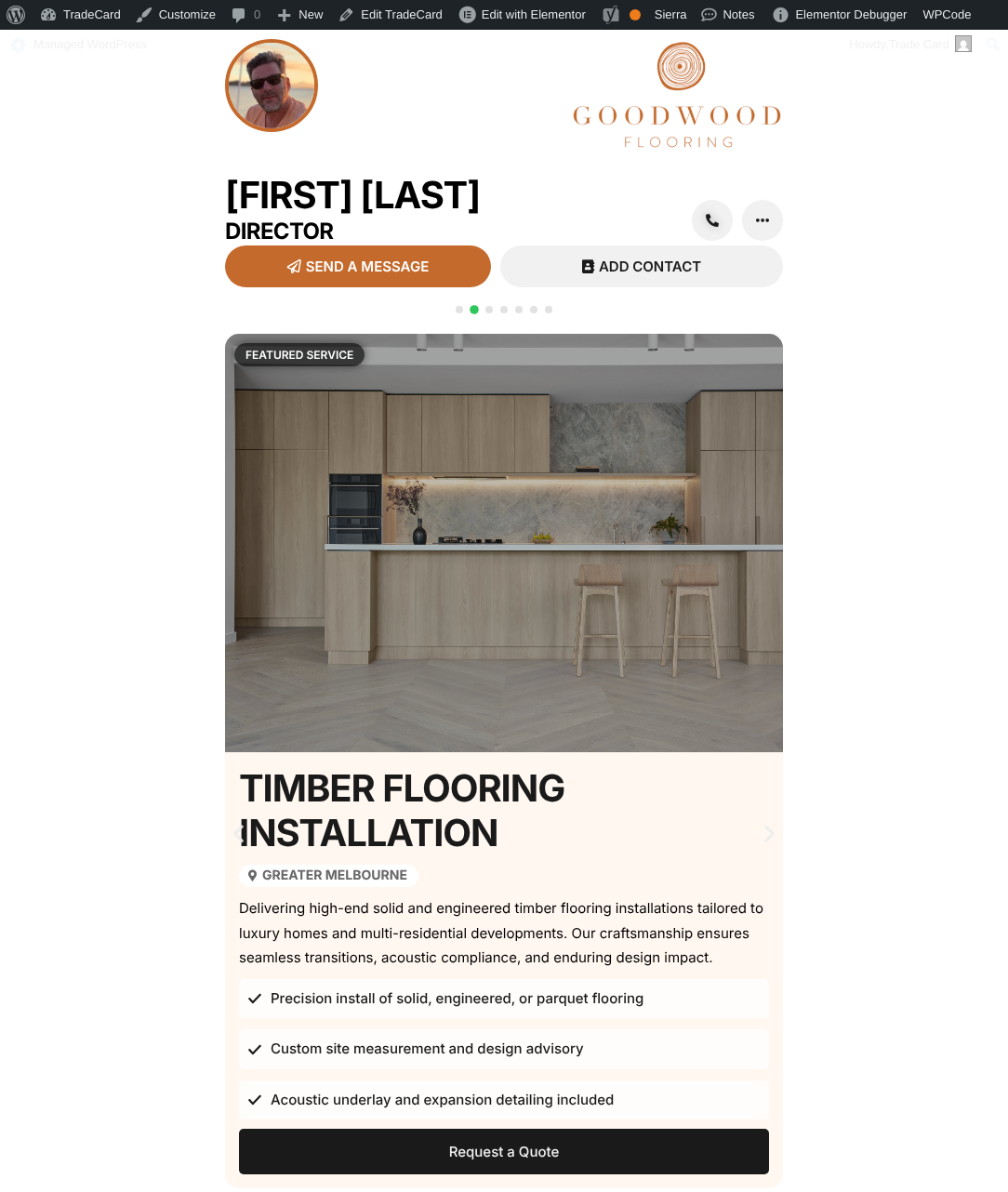 click on "QR CODE
SCAN WITH YOUR PHONE
Timber Flooring Install & Supply
[SUBURB], [STATE]
[PHONE]
contact@[DOMAIN].com.au
[DOMAIN].com.au
ABN: [NUMBER]" at bounding box center (504, 875) 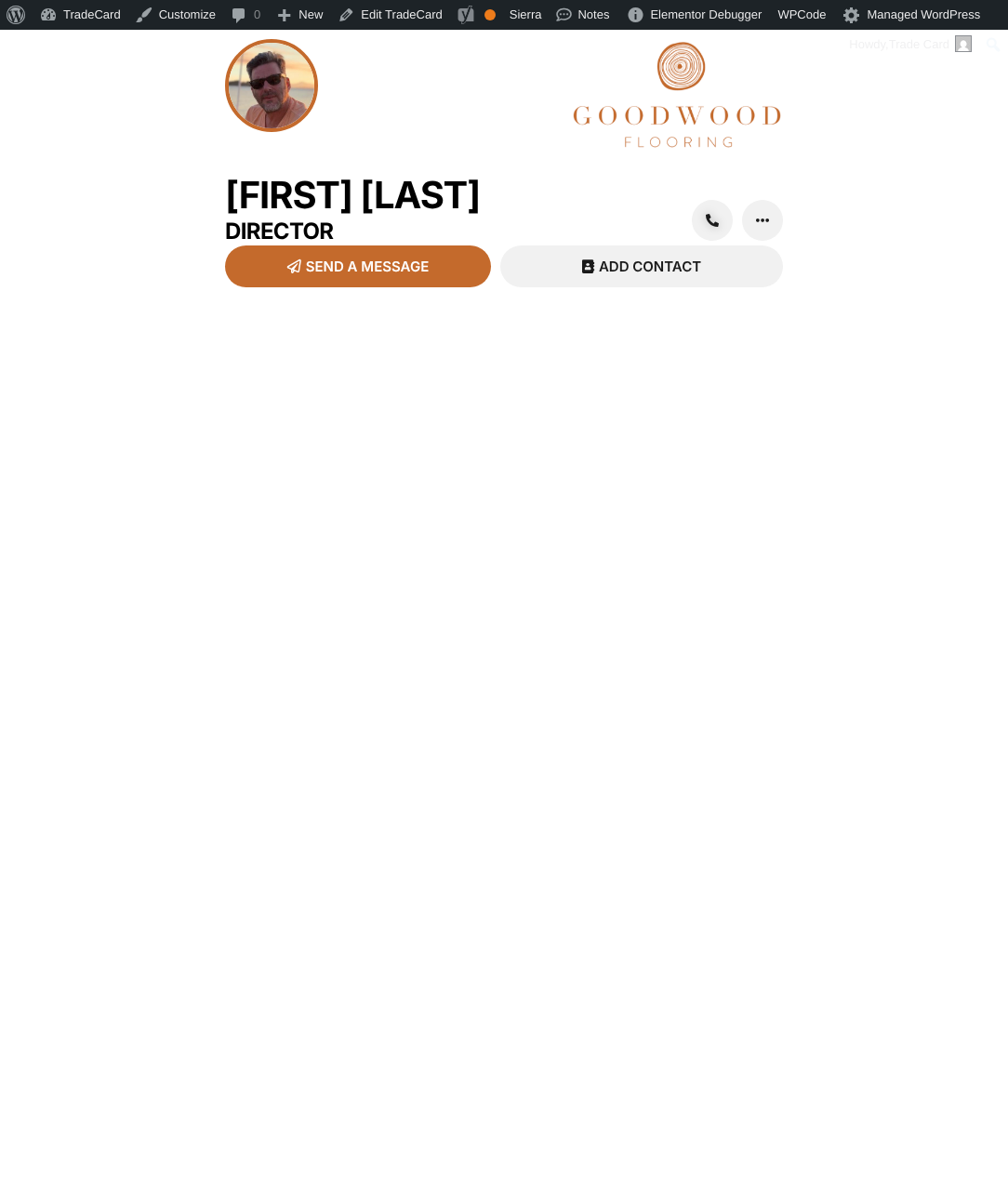 scroll, scrollTop: 0, scrollLeft: 0, axis: both 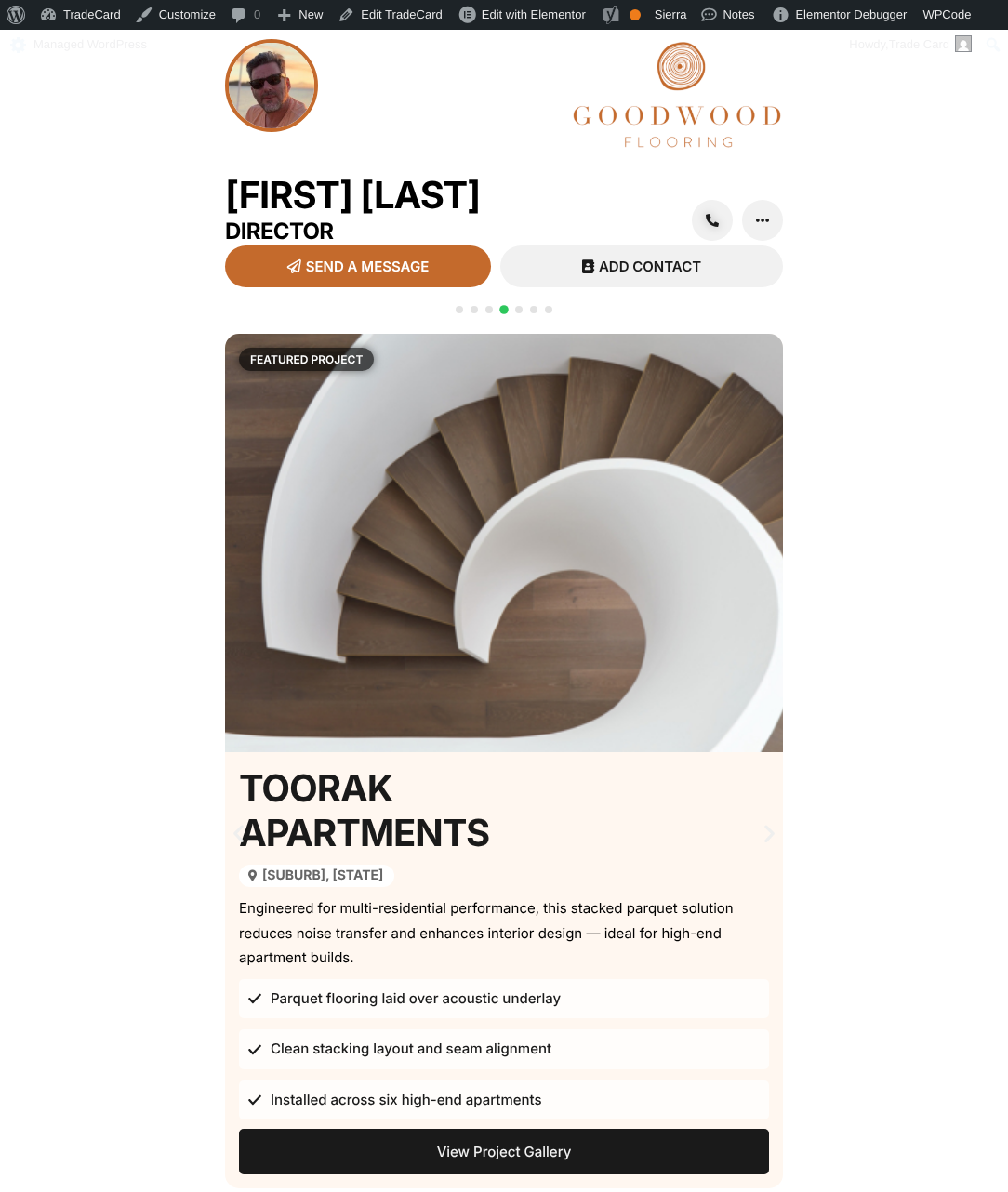 click at bounding box center (459, 310) 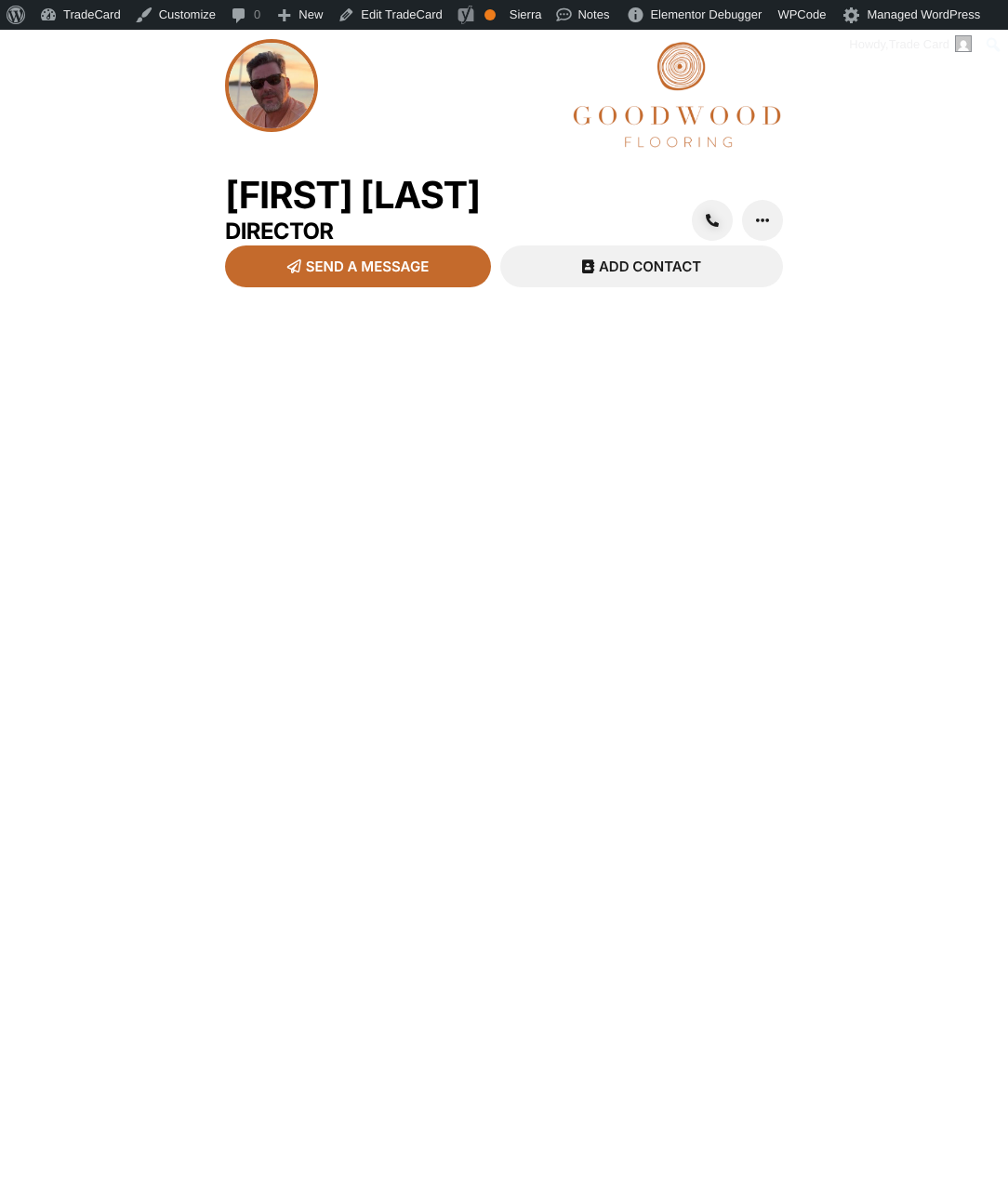 scroll, scrollTop: 0, scrollLeft: 0, axis: both 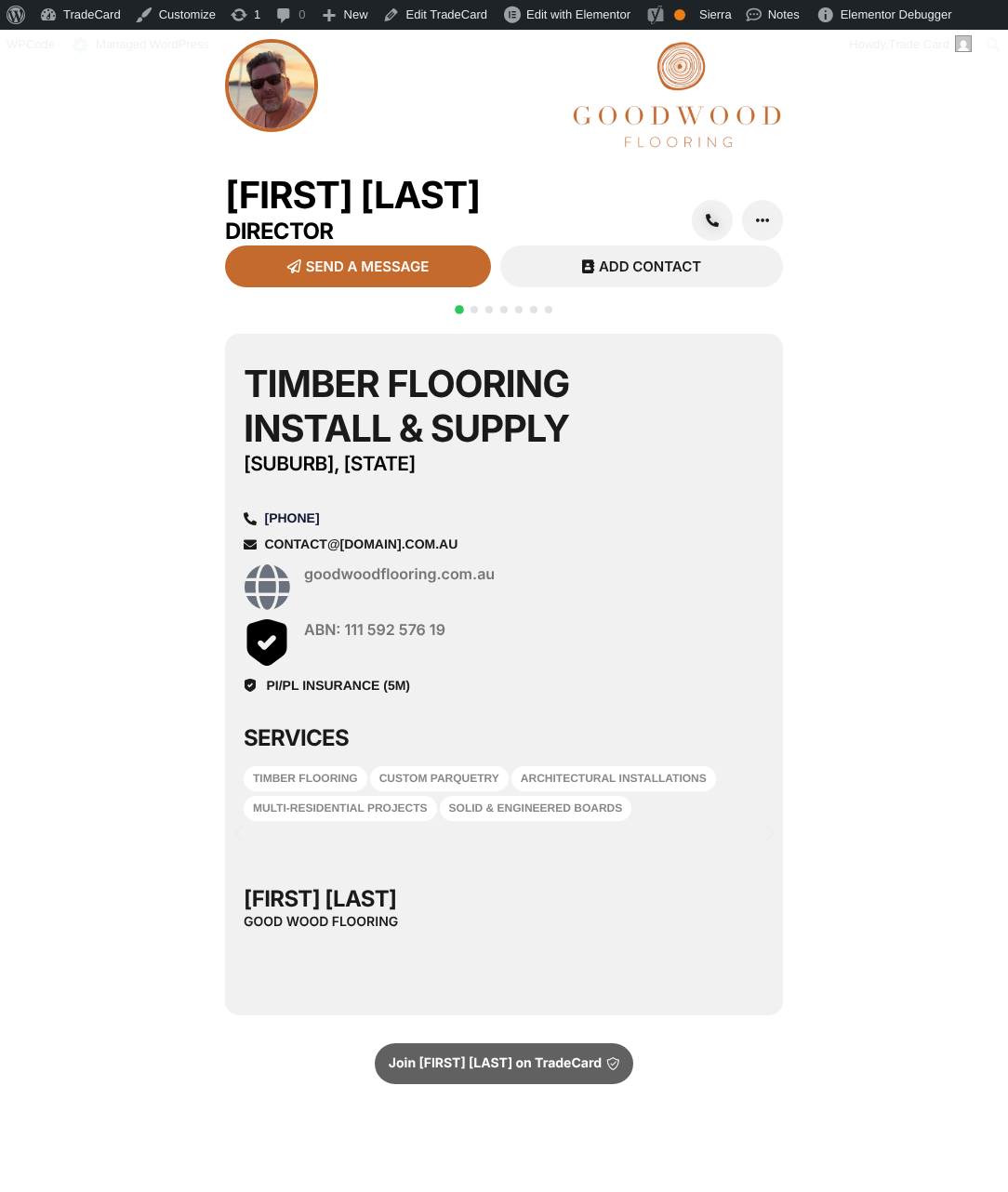 click on "QR CODE
SCAN WITH YOUR PHONE
Timber Flooring Install & Supply
[SUBURB], [STATE]
[PHONE]
contact@[DOMAIN].com.au
[DOMAIN].com.au
ABN: [NUMBER]" at bounding box center (-4026, 814) 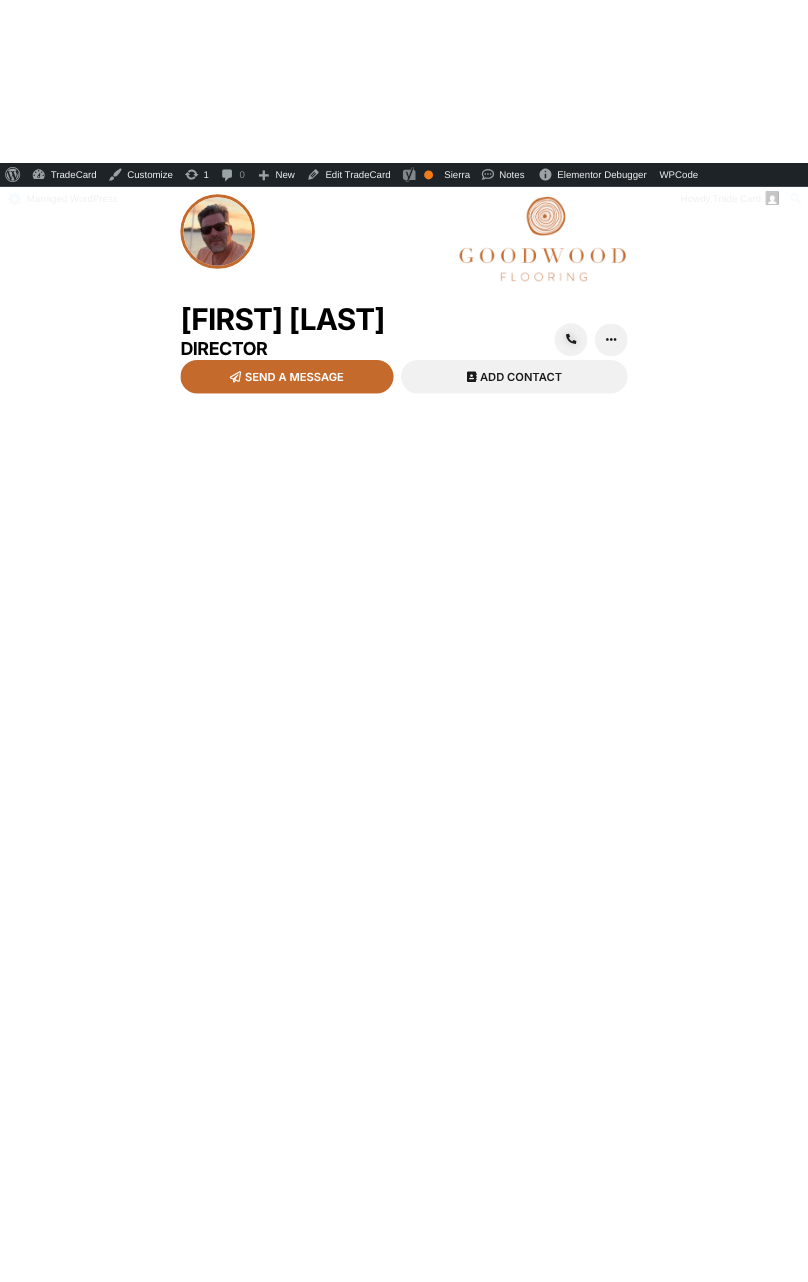scroll, scrollTop: 0, scrollLeft: 0, axis: both 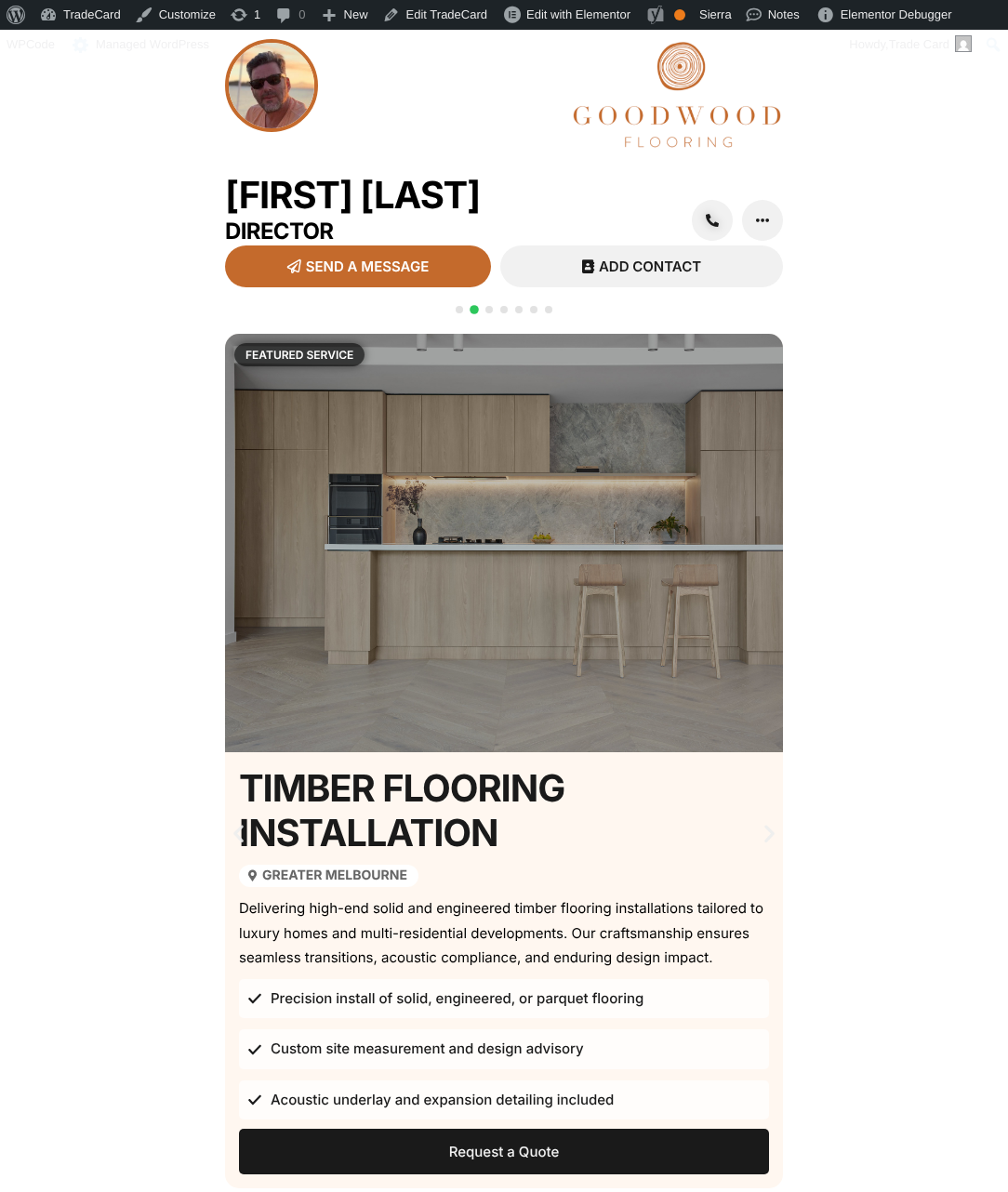 click at bounding box center (549, 310) 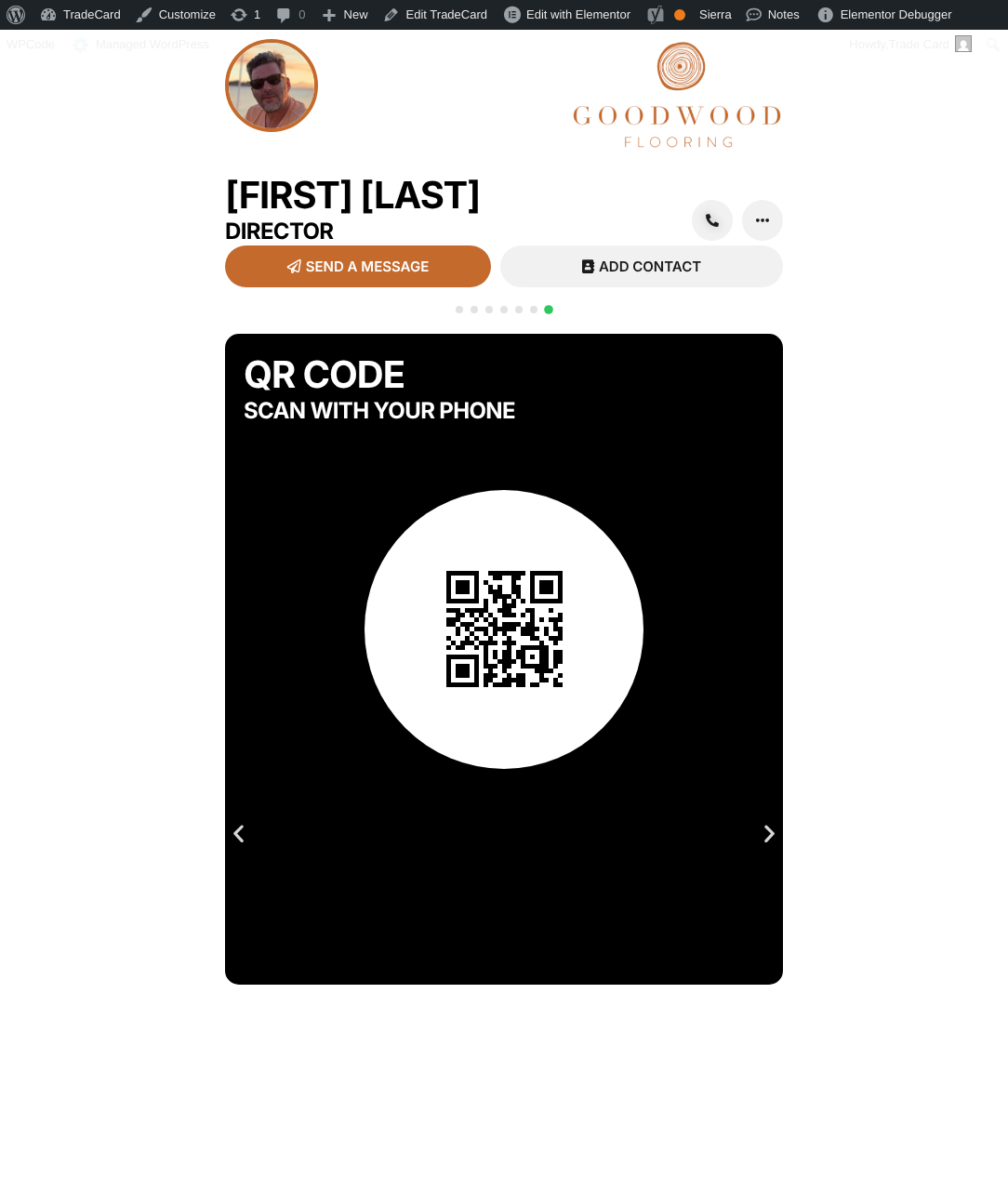click at bounding box center (459, 310) 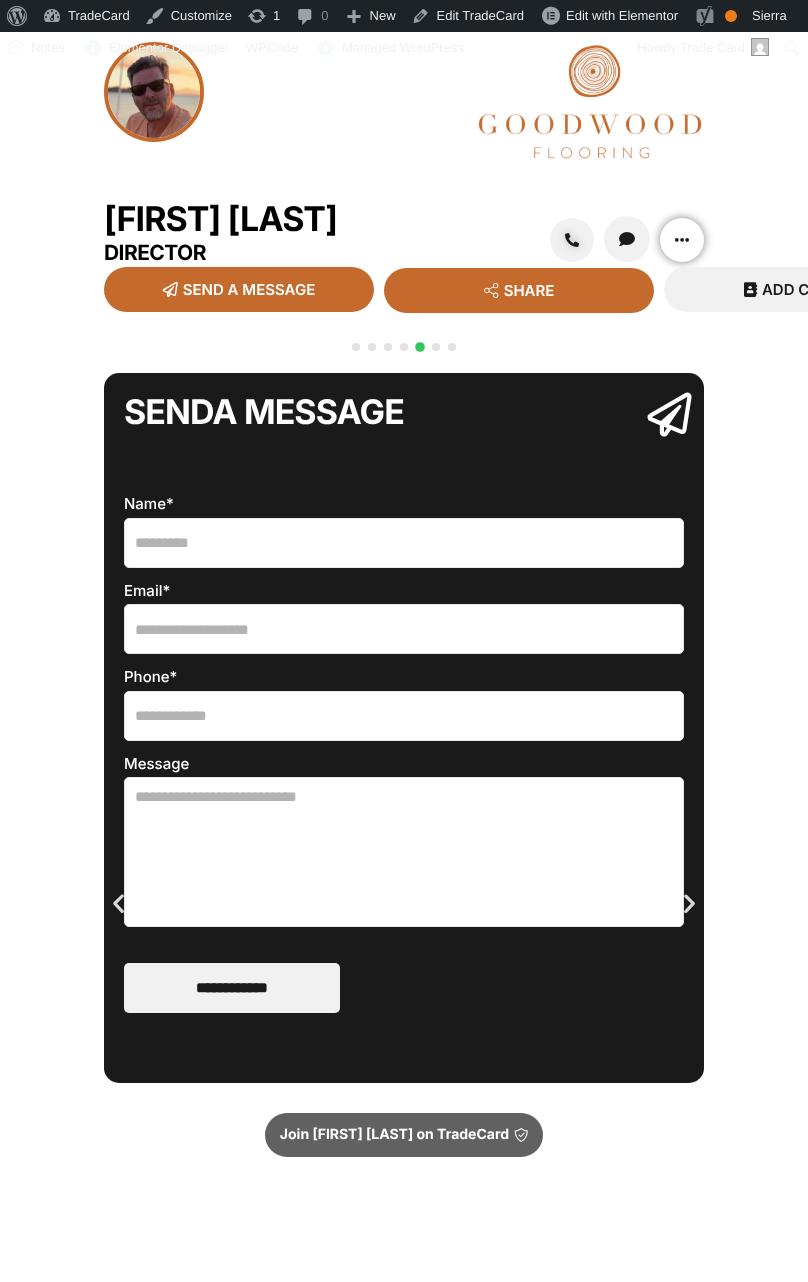 click at bounding box center [681, 240] 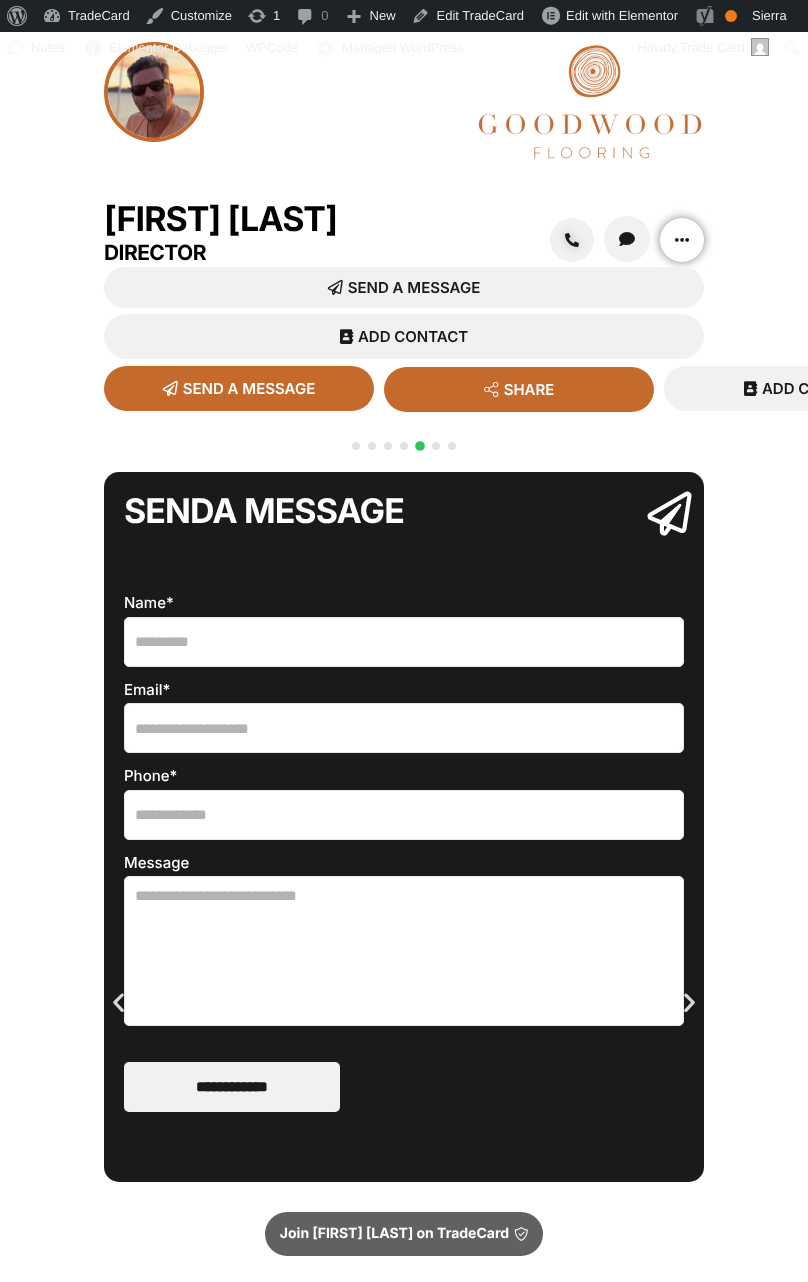 click at bounding box center (682, 240) 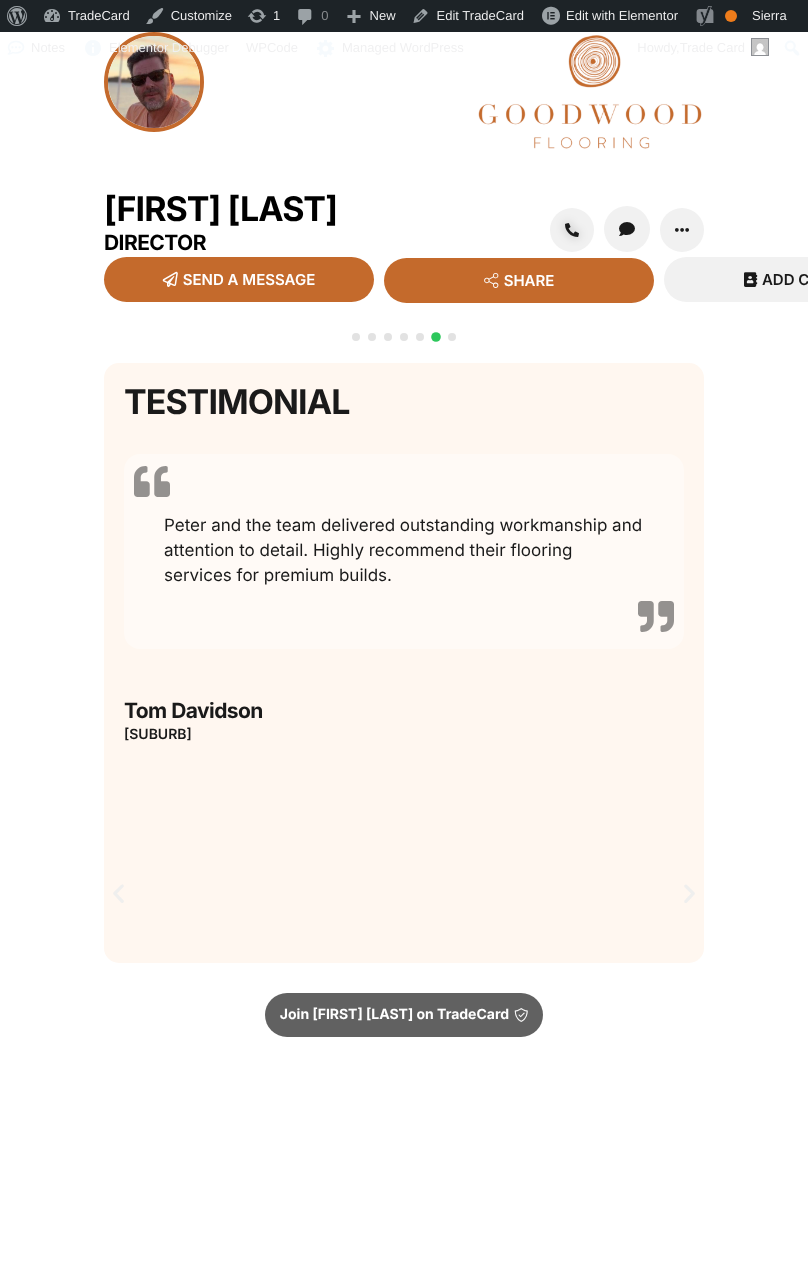 scroll, scrollTop: 0, scrollLeft: 0, axis: both 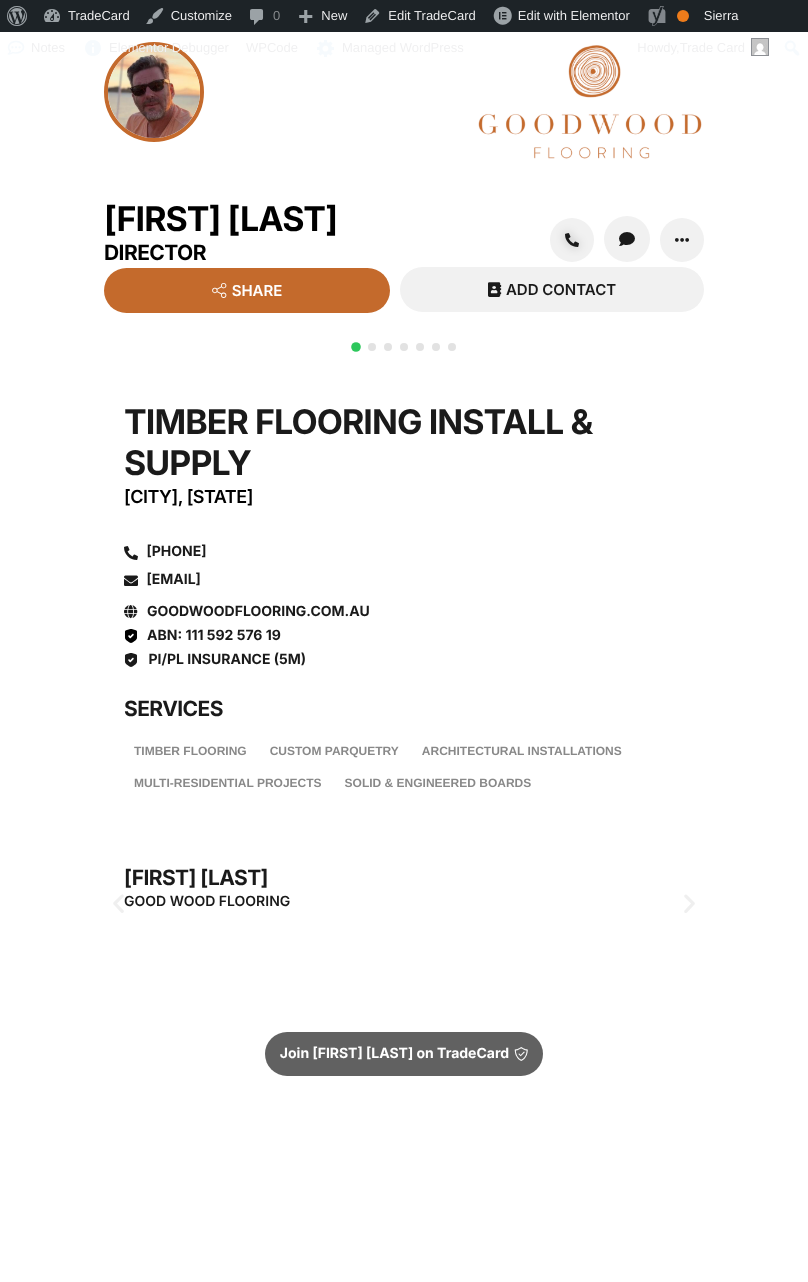 click at bounding box center (452, 347) 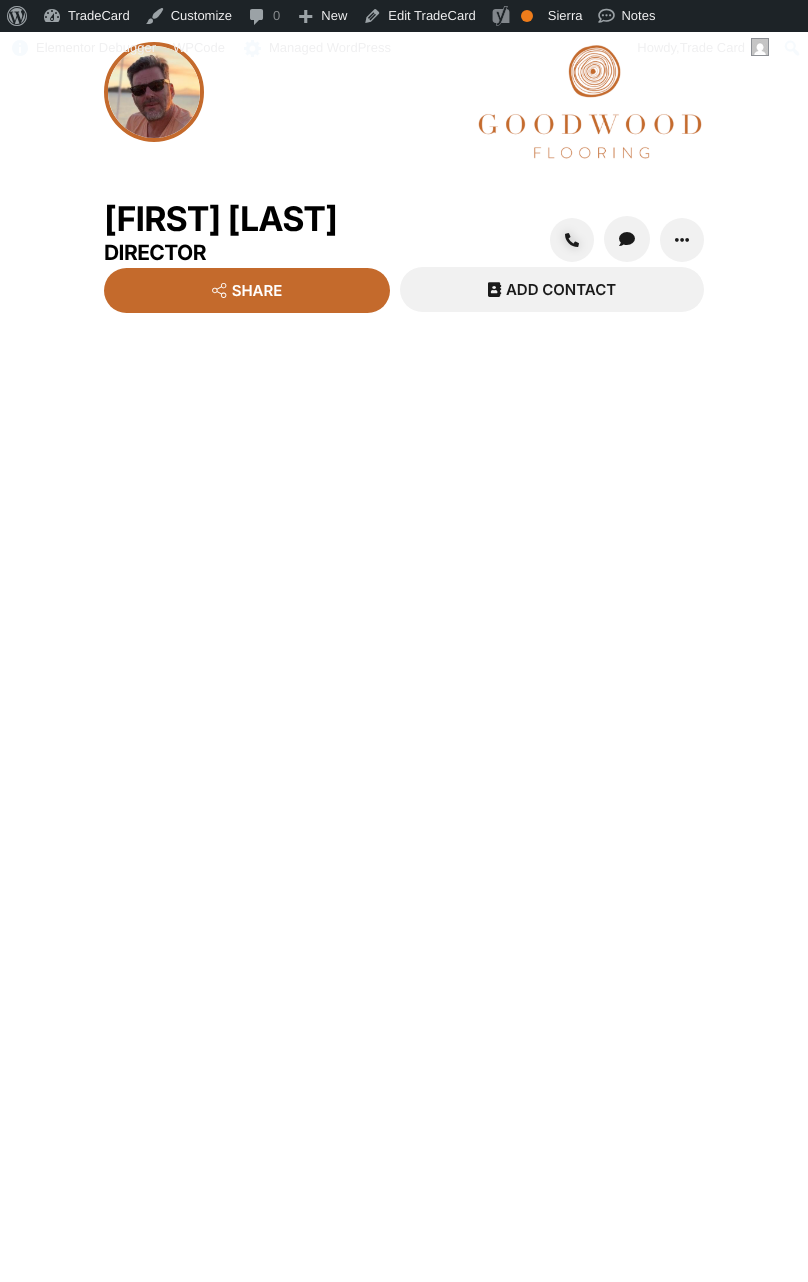 scroll, scrollTop: 0, scrollLeft: 0, axis: both 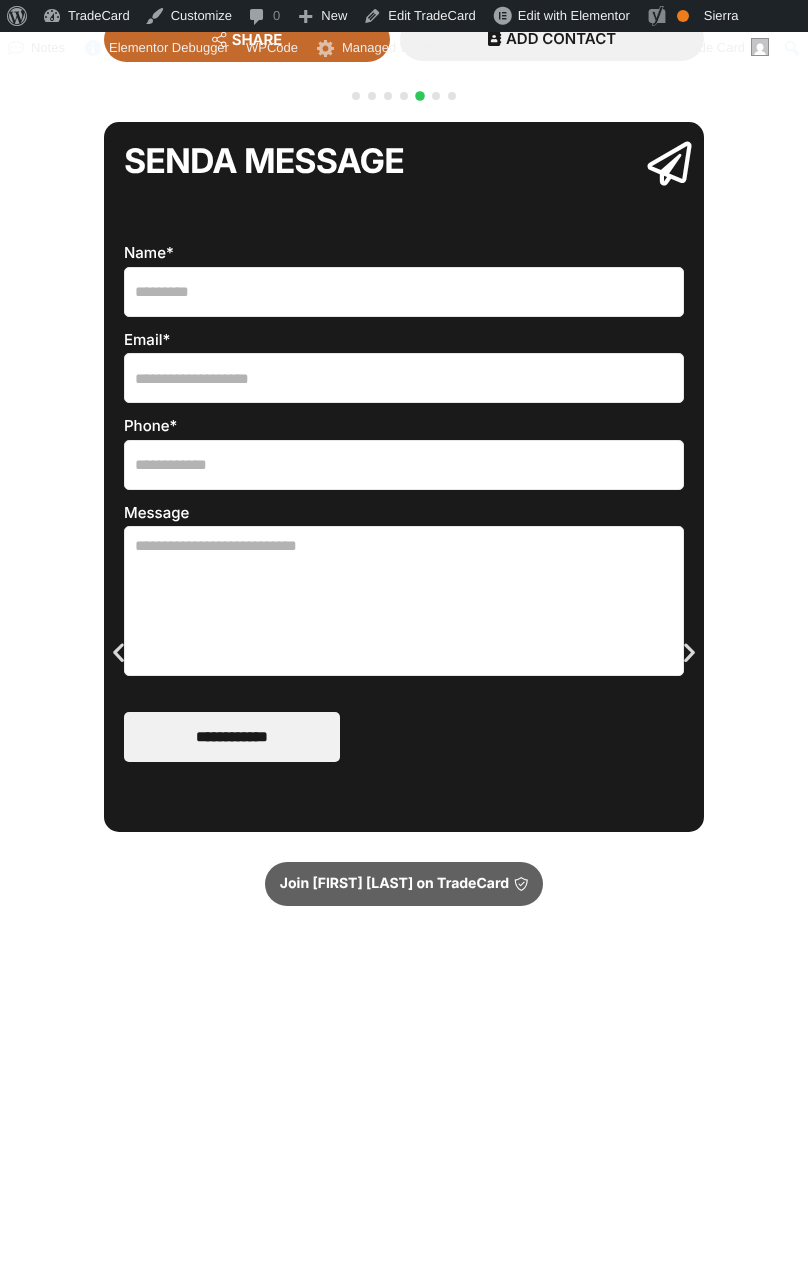 click on "QR CODE
SCAN WITH YOUR PHONE
Timber Flooring Install & Supply
[AREA], [STATE]
[PHONE]
contact@[DOMAIN].com.au
[DOMAIN].com.au
ABN: 111 592 576 19" at bounding box center [404, 696] 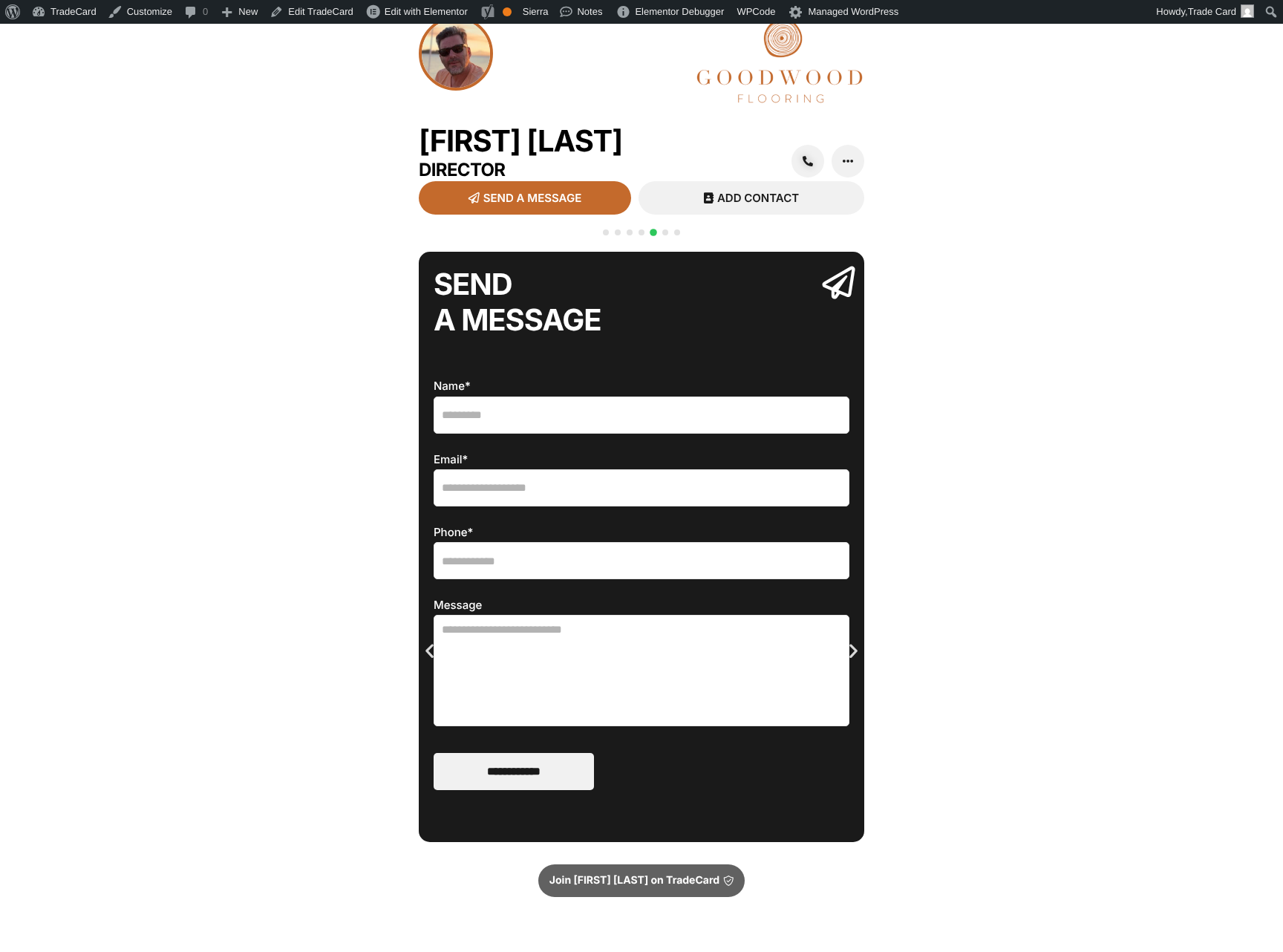 scroll, scrollTop: 0, scrollLeft: 0, axis: both 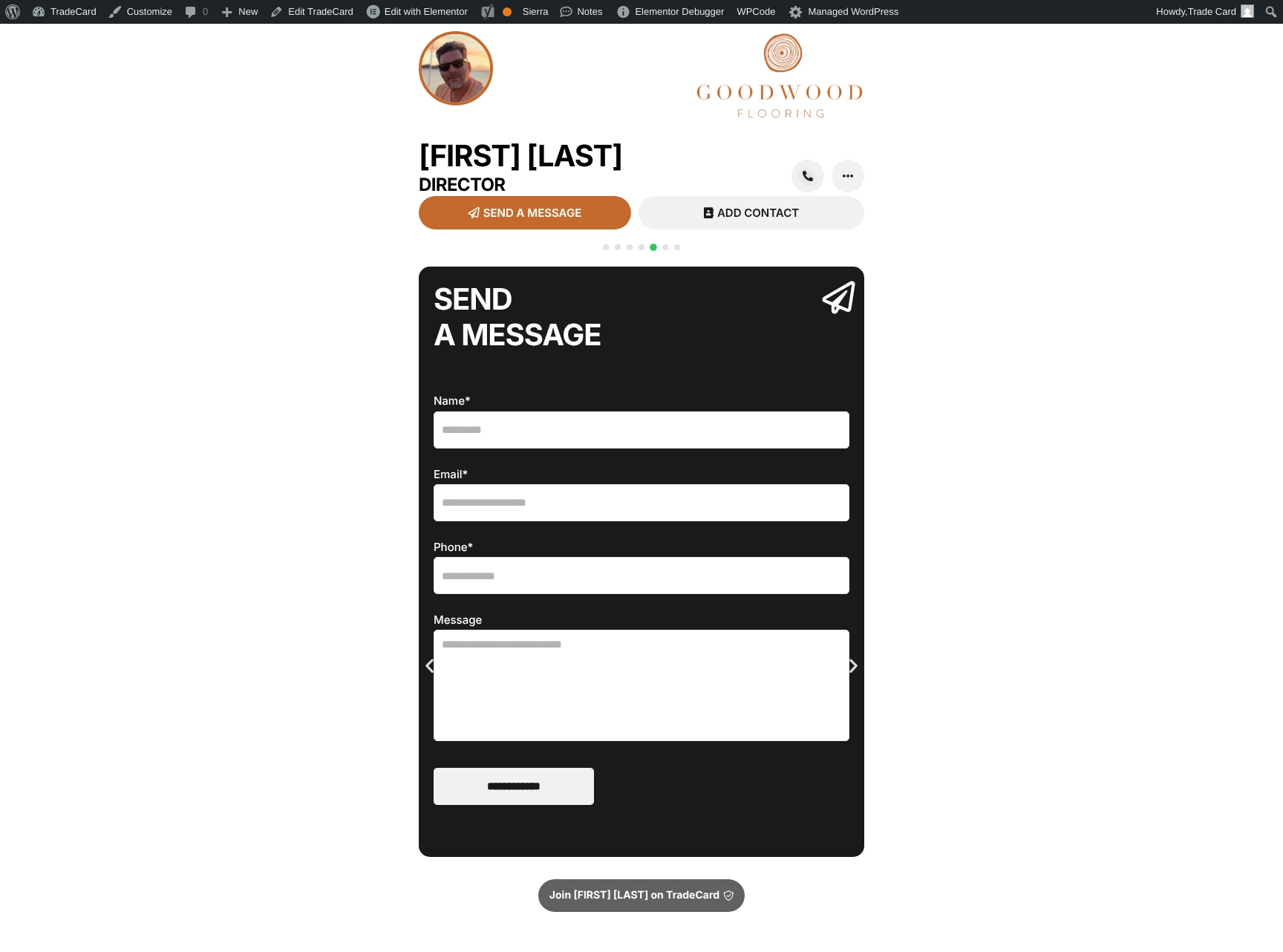click on "[FIRST] [LAST]
Director
SEND A MESSAGE
SEND A MESSAGE
SHARE
ADD CONTACT" at bounding box center [642, 581] 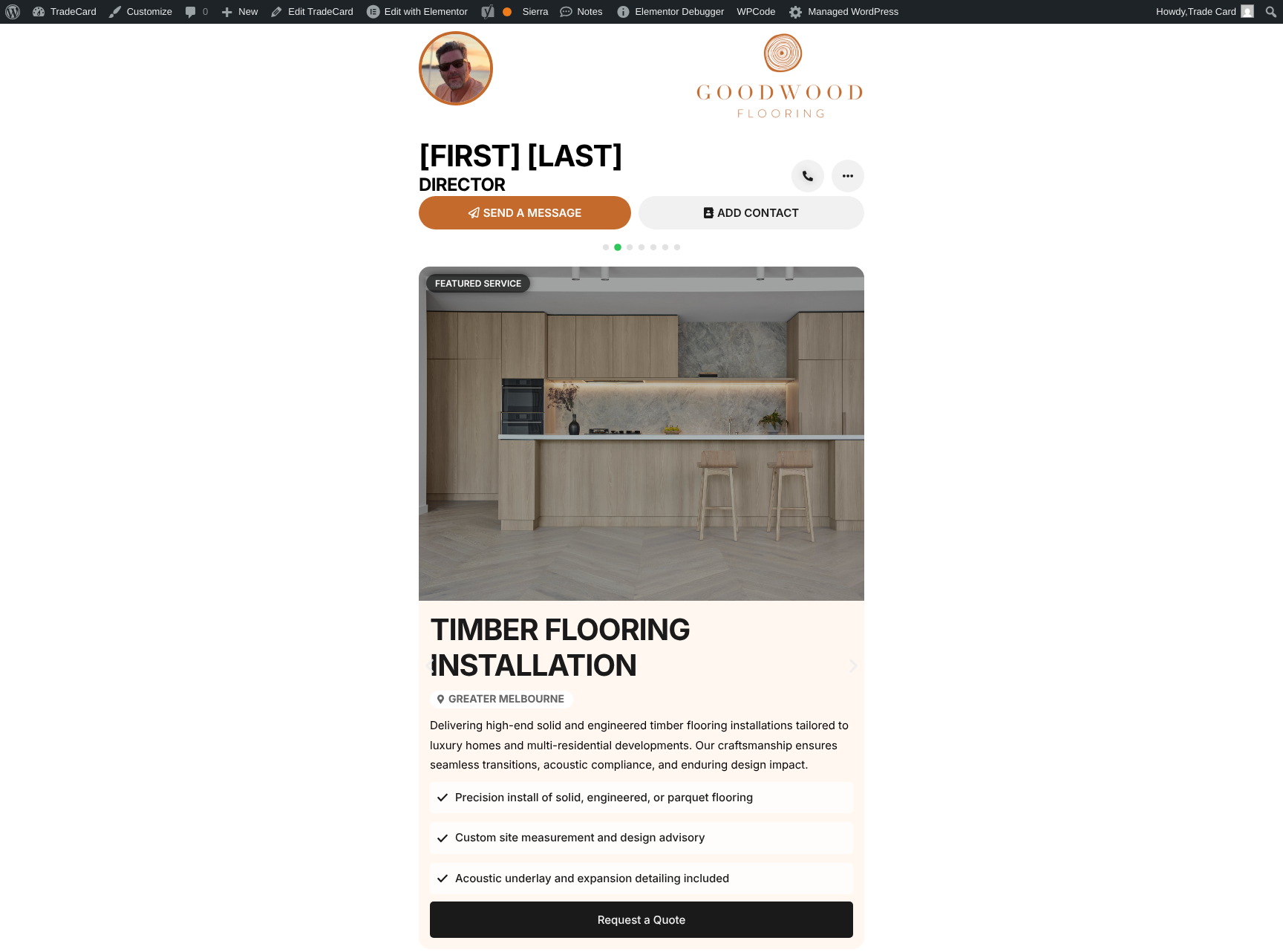 click at bounding box center (642, 255) 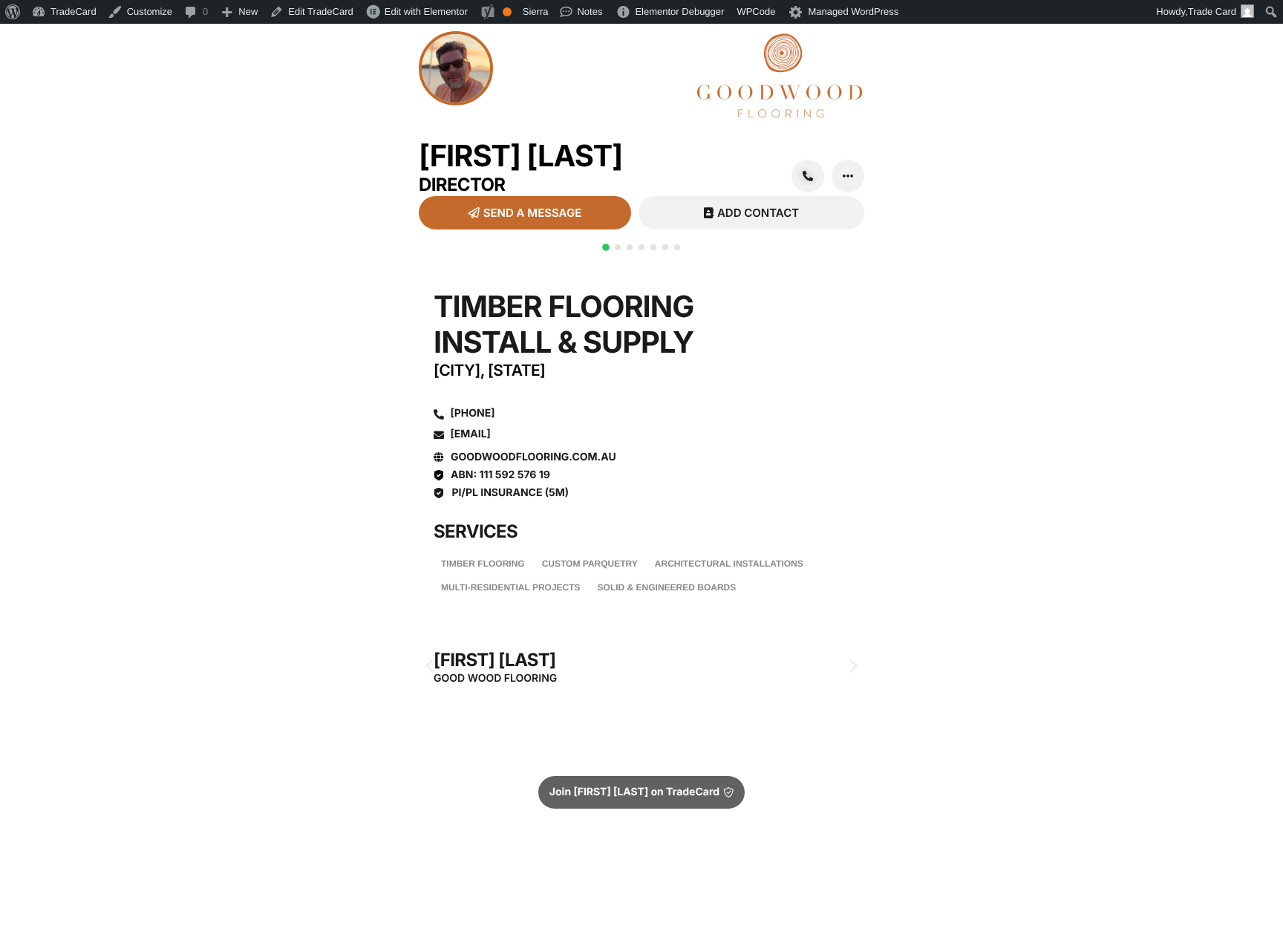 click on "Timber Flooring Install & Supply" at bounding box center [624, 325] 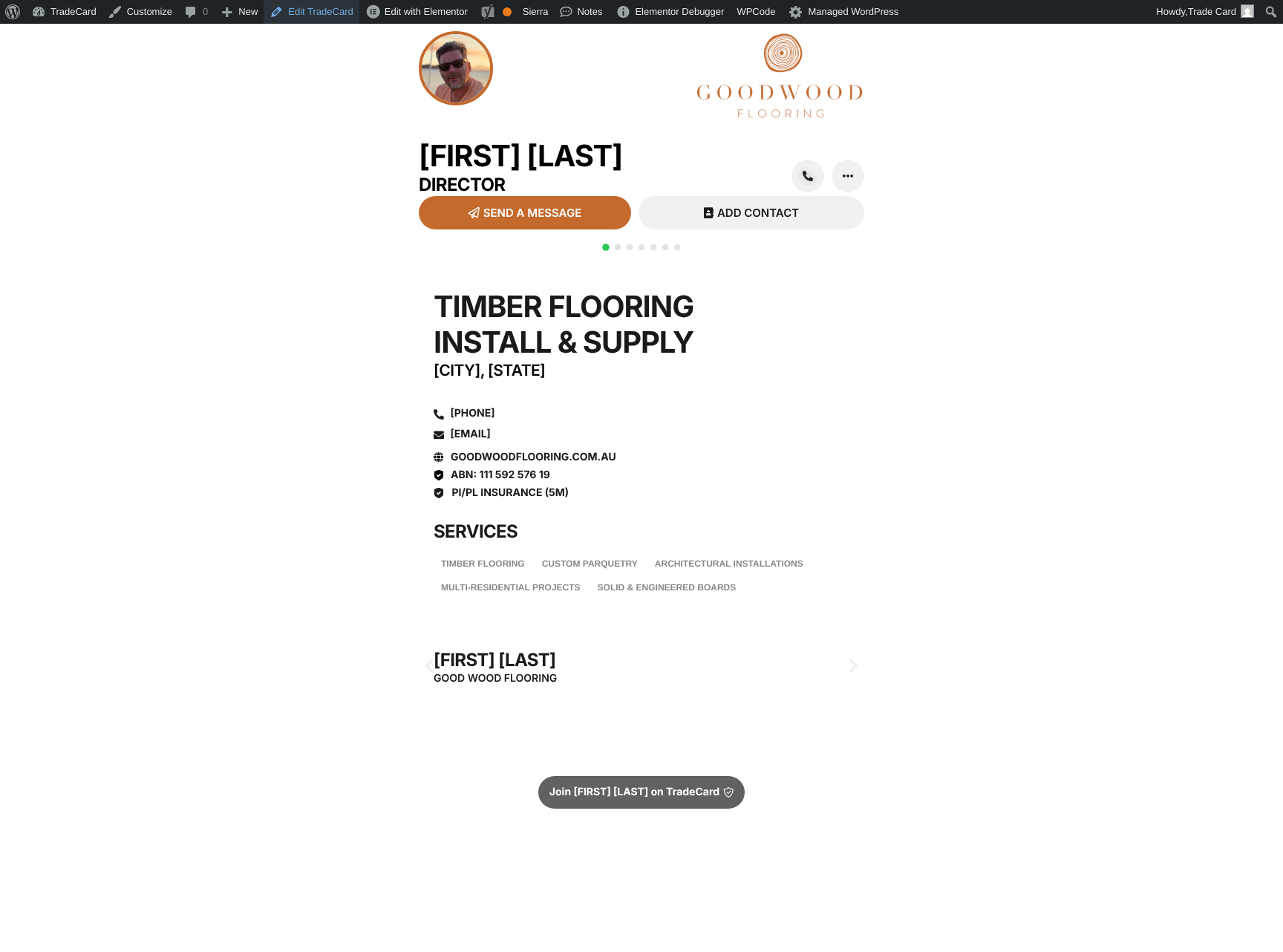click on "Edit TradeCard" at bounding box center (311, 12) 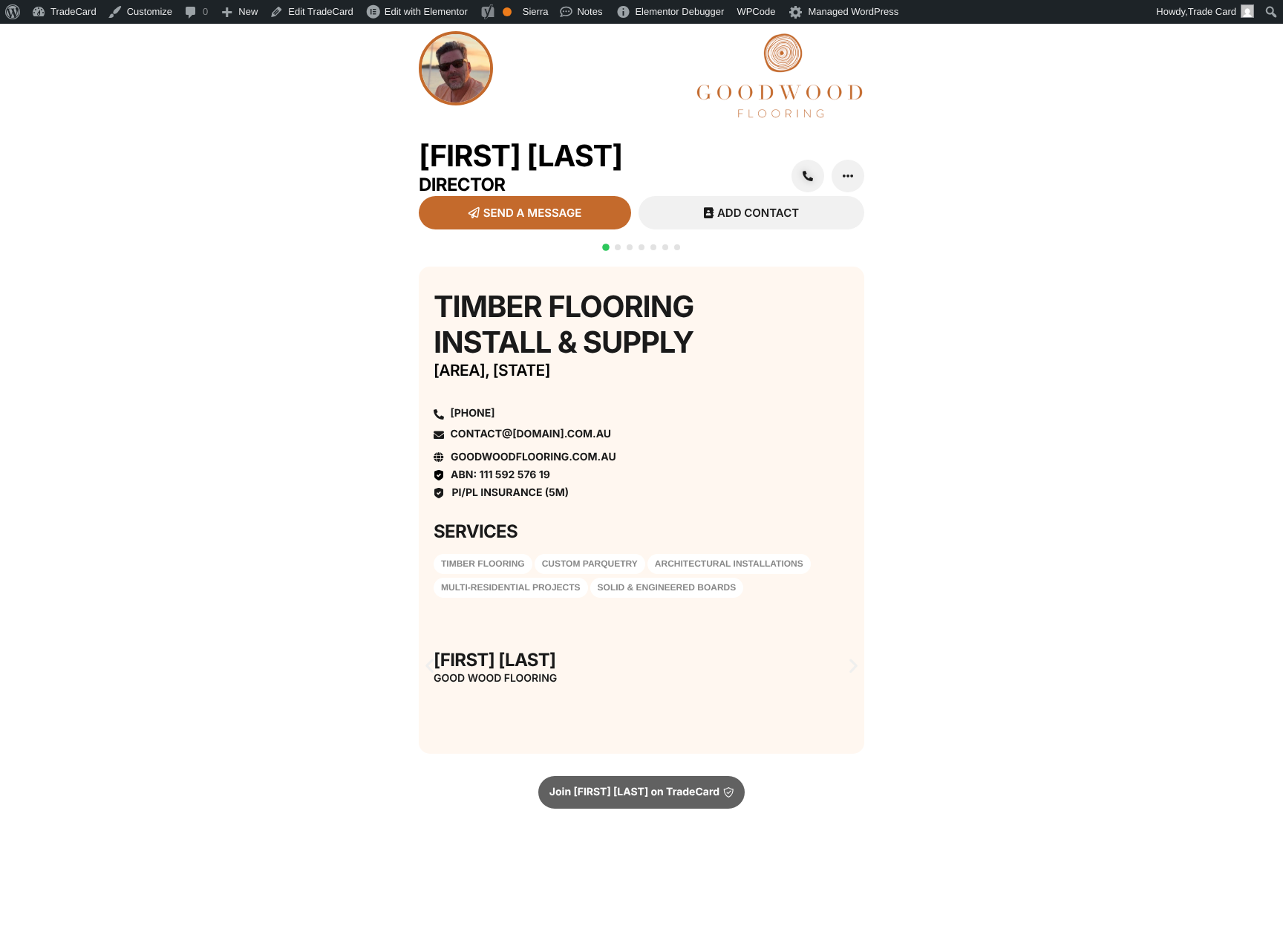 scroll, scrollTop: 0, scrollLeft: 0, axis: both 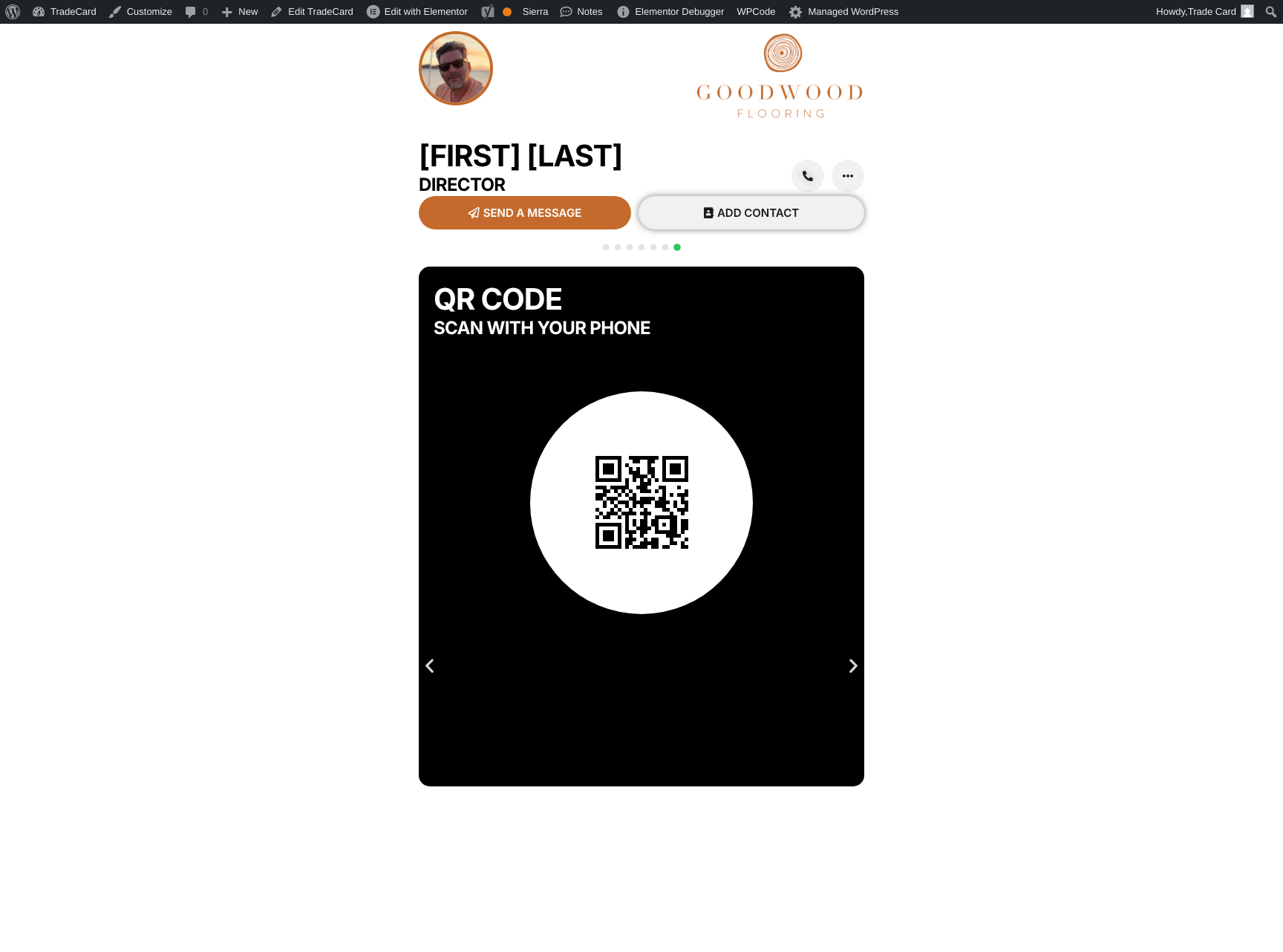 click on "ADD CONTACT" at bounding box center [758, 212] 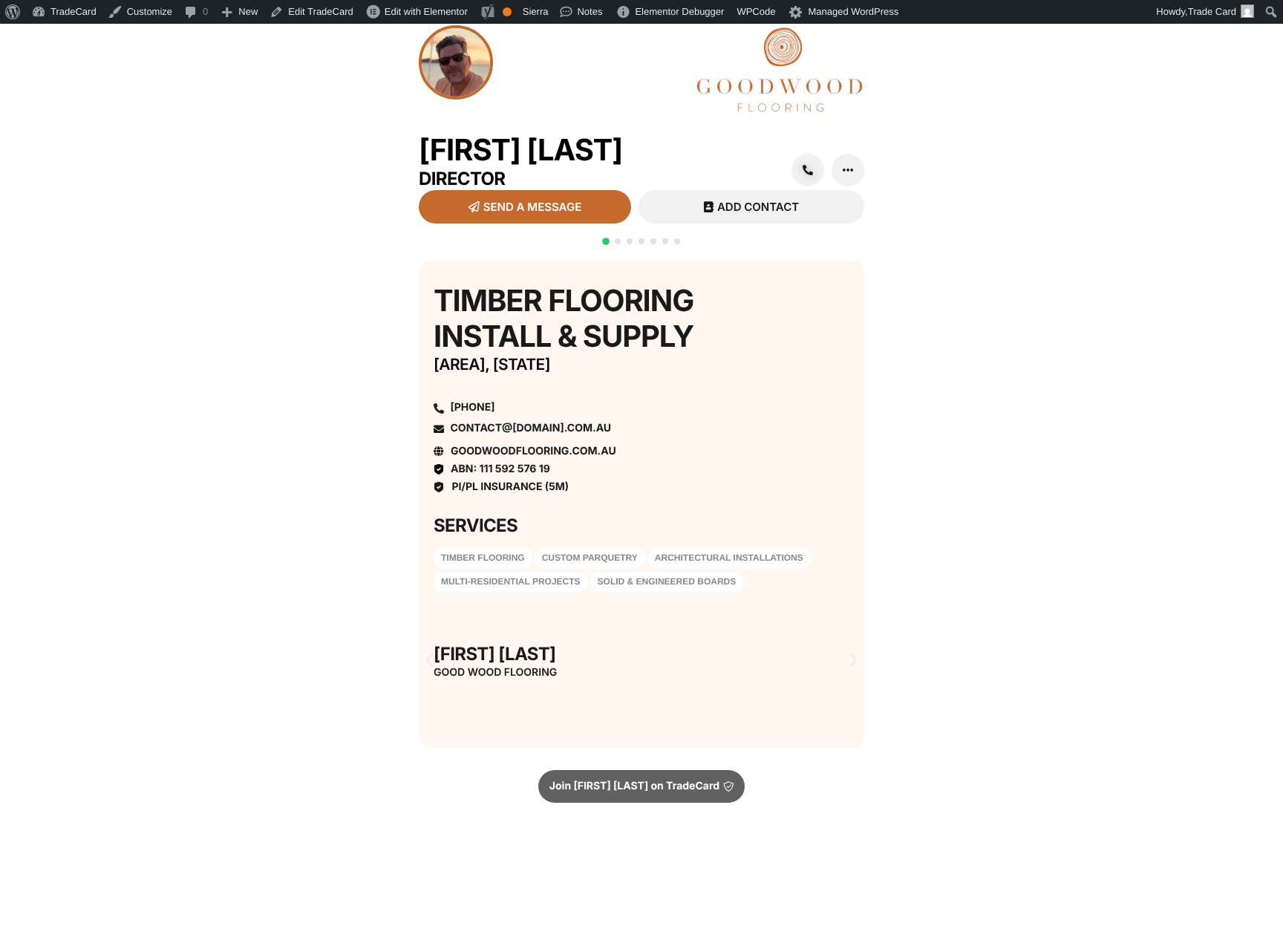 scroll, scrollTop: 0, scrollLeft: 0, axis: both 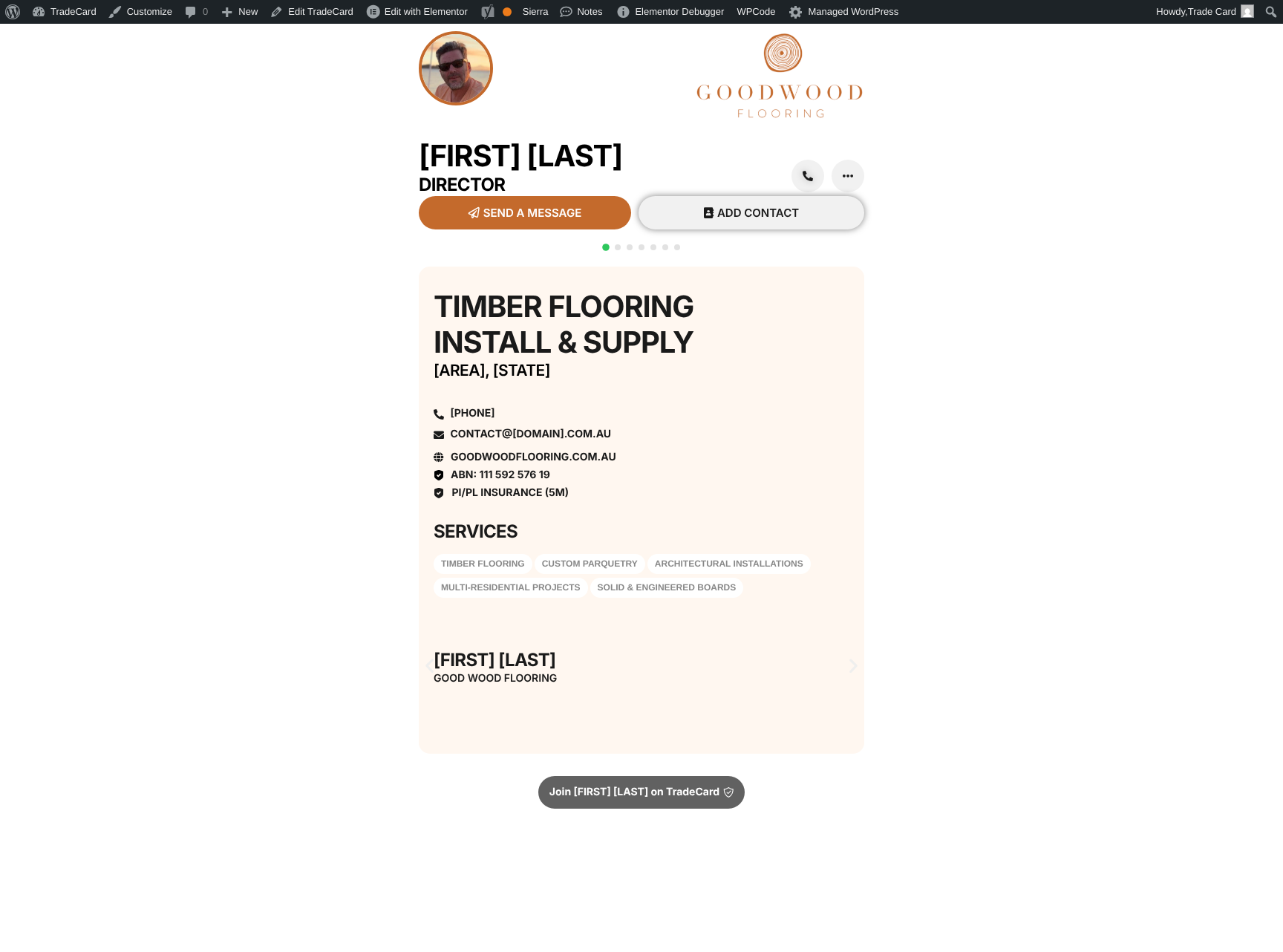 click on "ADD CONTACT" at bounding box center [758, 212] 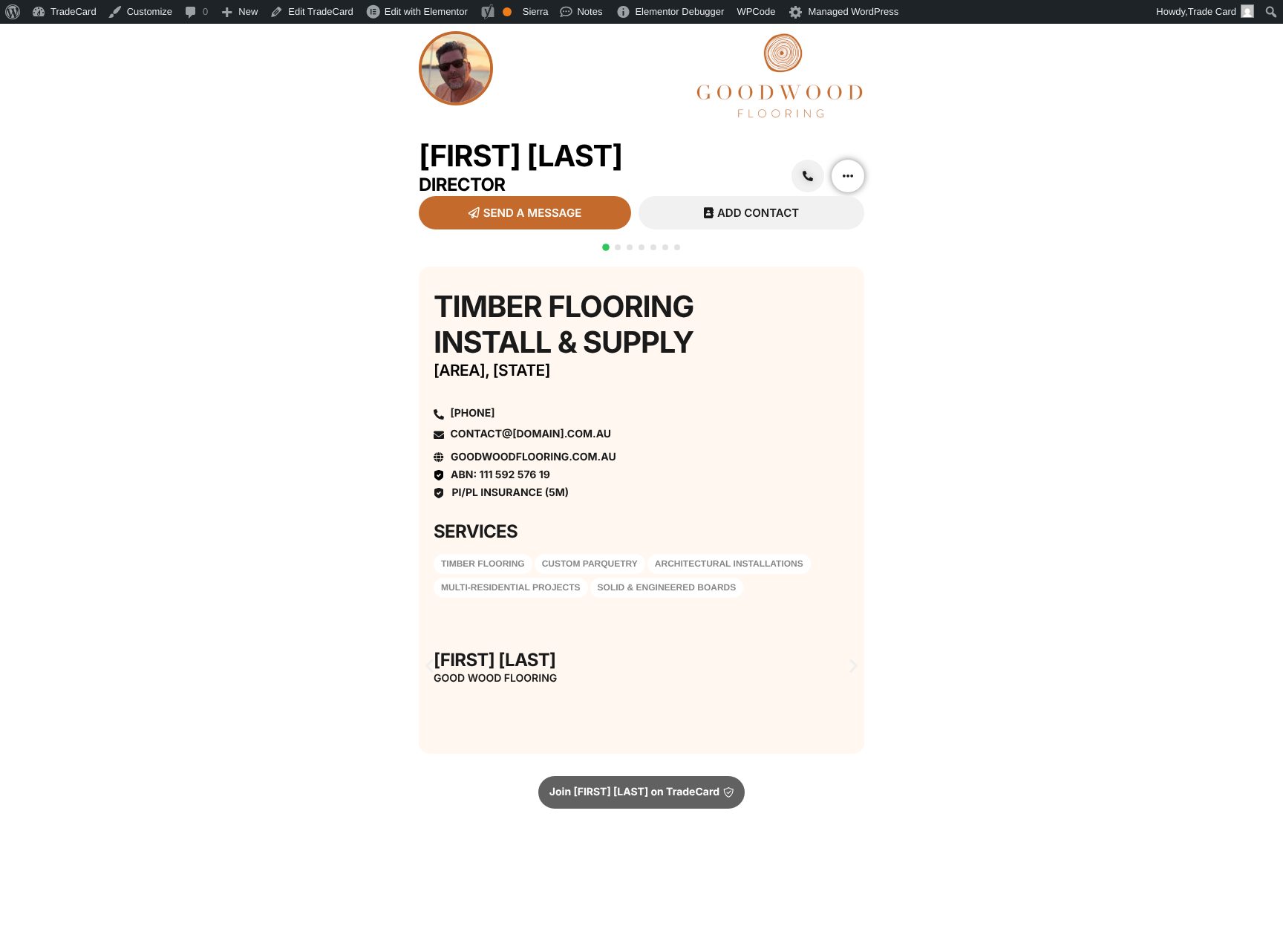 click at bounding box center (848, 176) 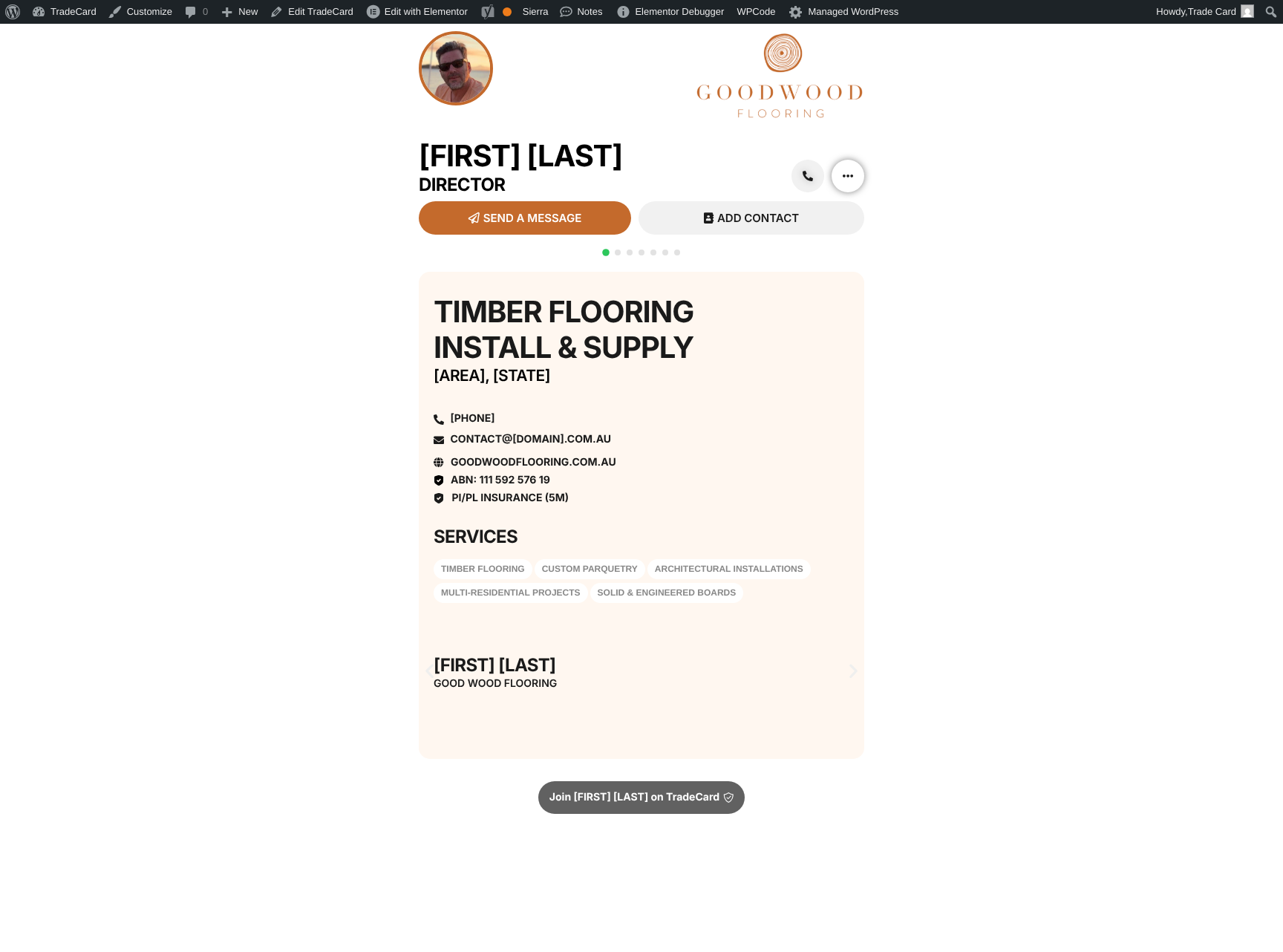 click at bounding box center (848, 176) 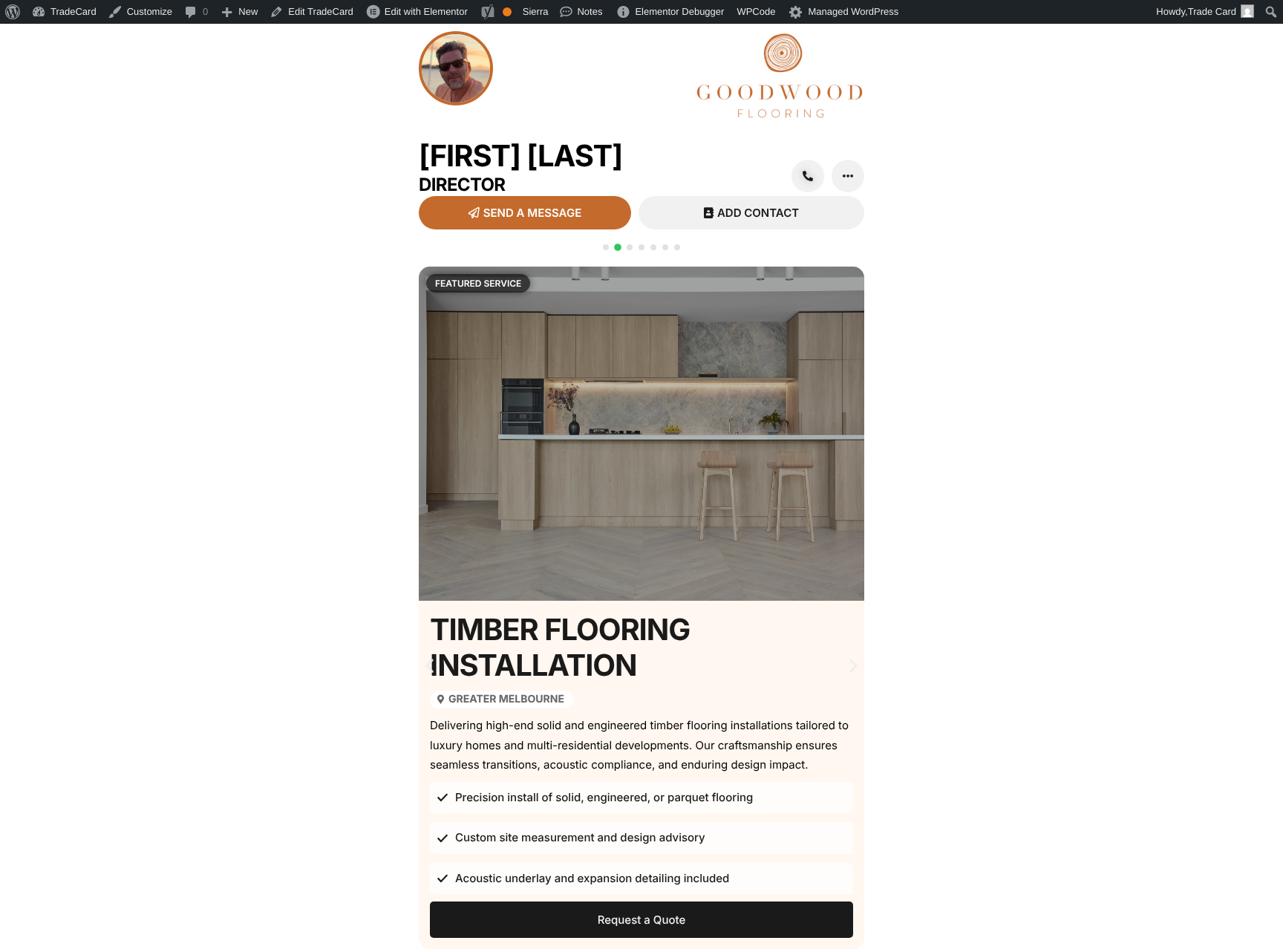 click on "Peter Humphreys
Director
SEND A MESSAGE
SEND A MESSAGE
SHARE
ADD CONTACT" at bounding box center (642, 581) 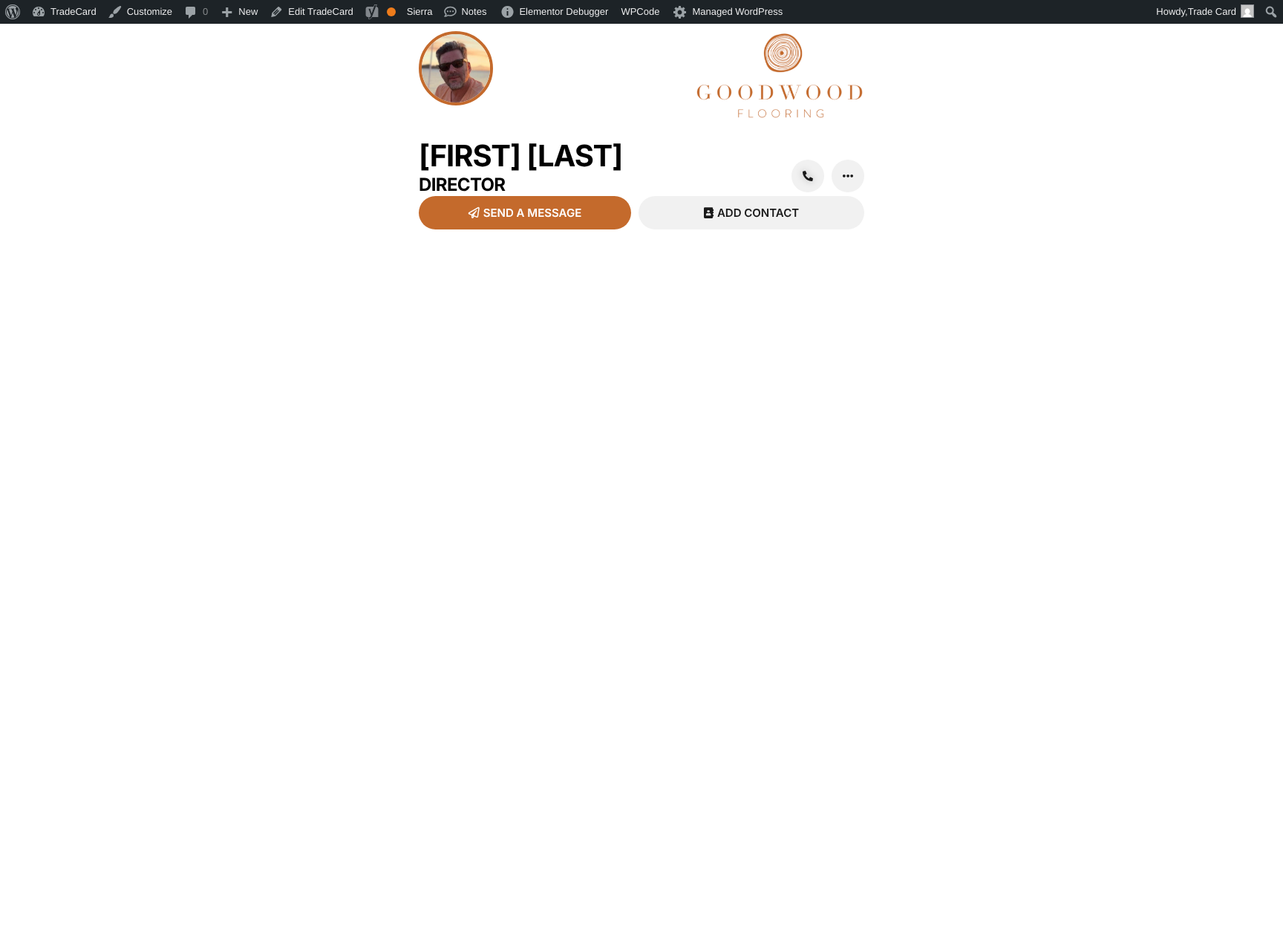 scroll, scrollTop: 0, scrollLeft: 0, axis: both 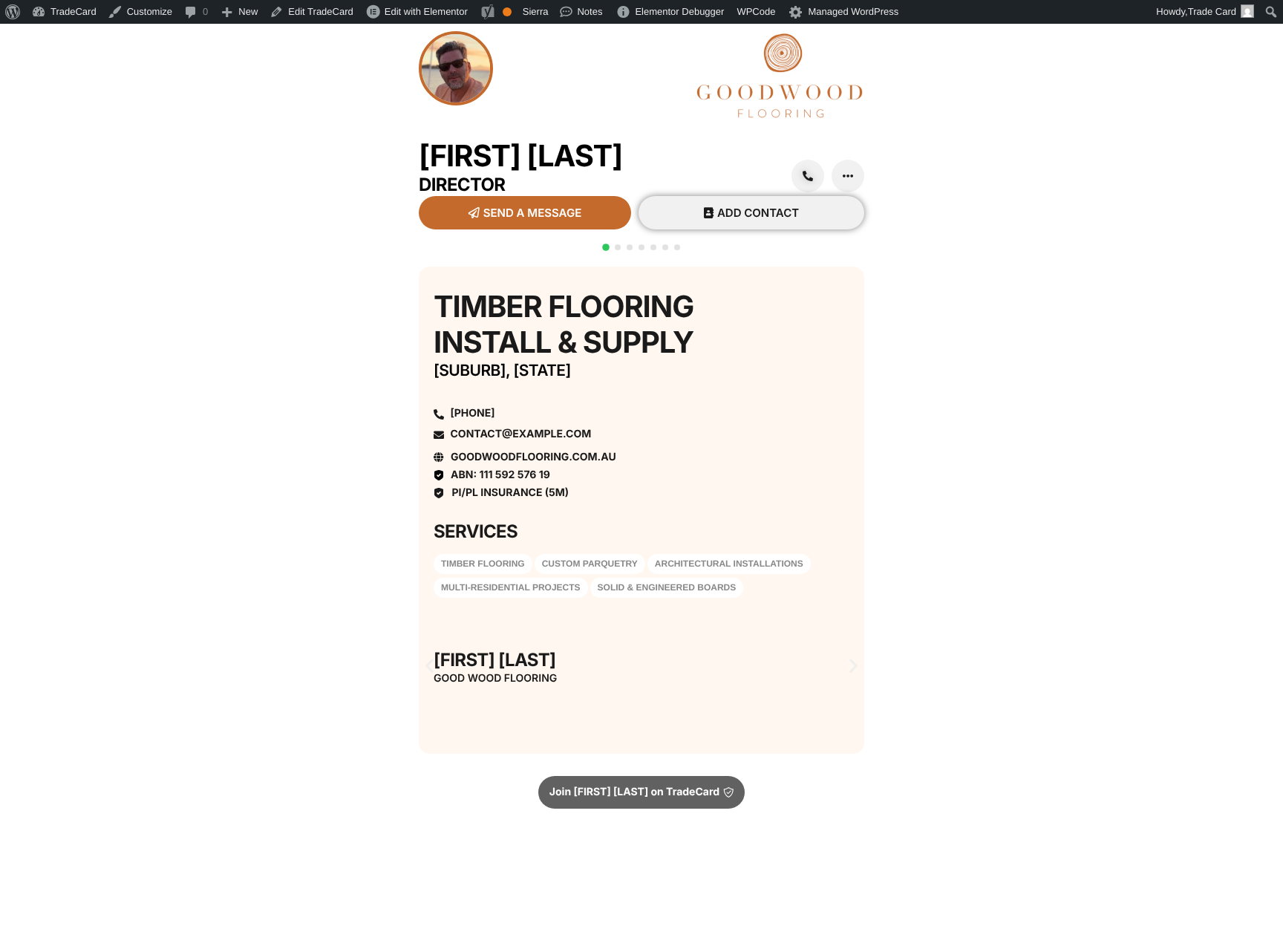 click on "ADD CONTACT" at bounding box center [758, 212] 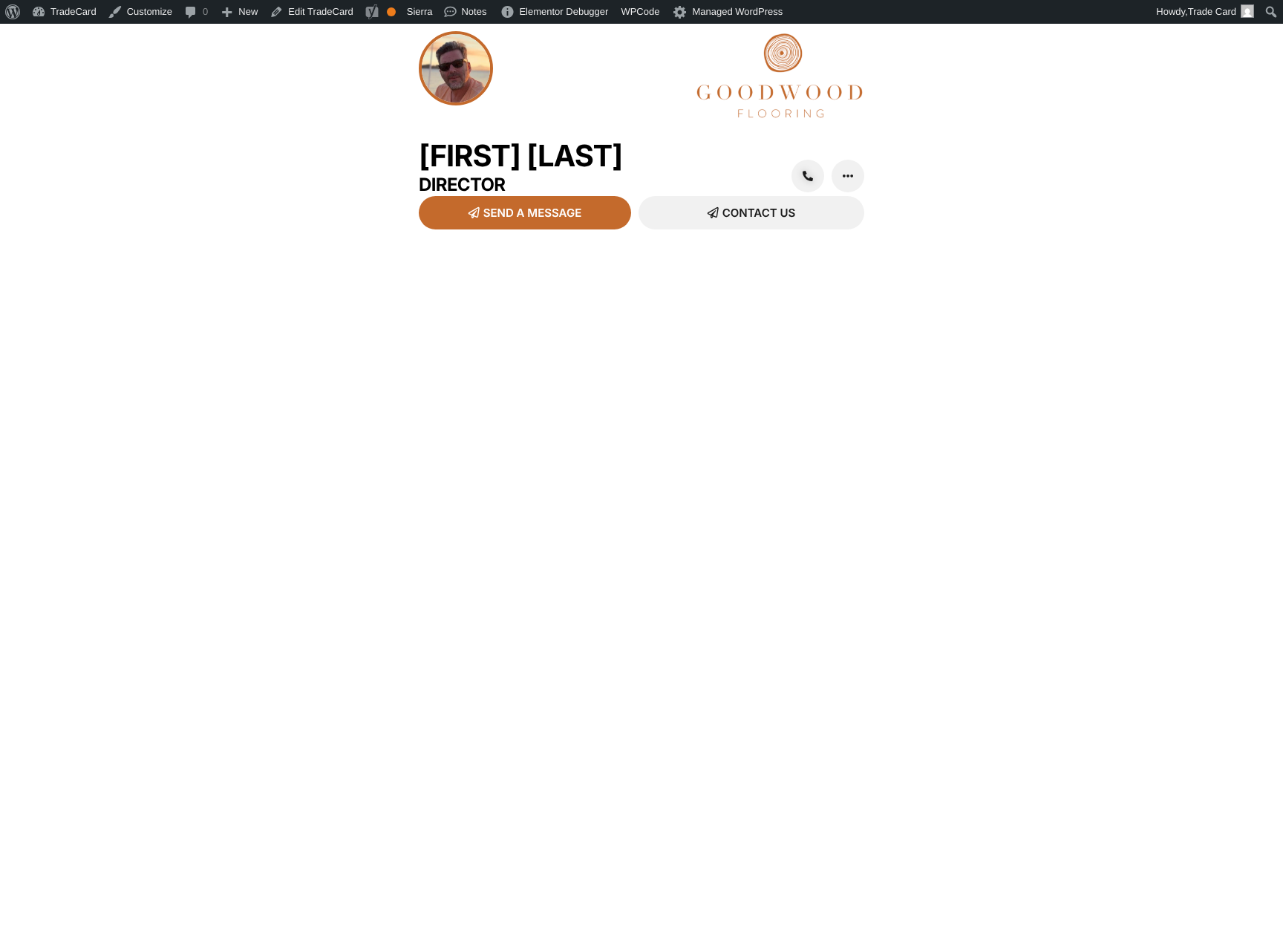 scroll, scrollTop: 0, scrollLeft: 0, axis: both 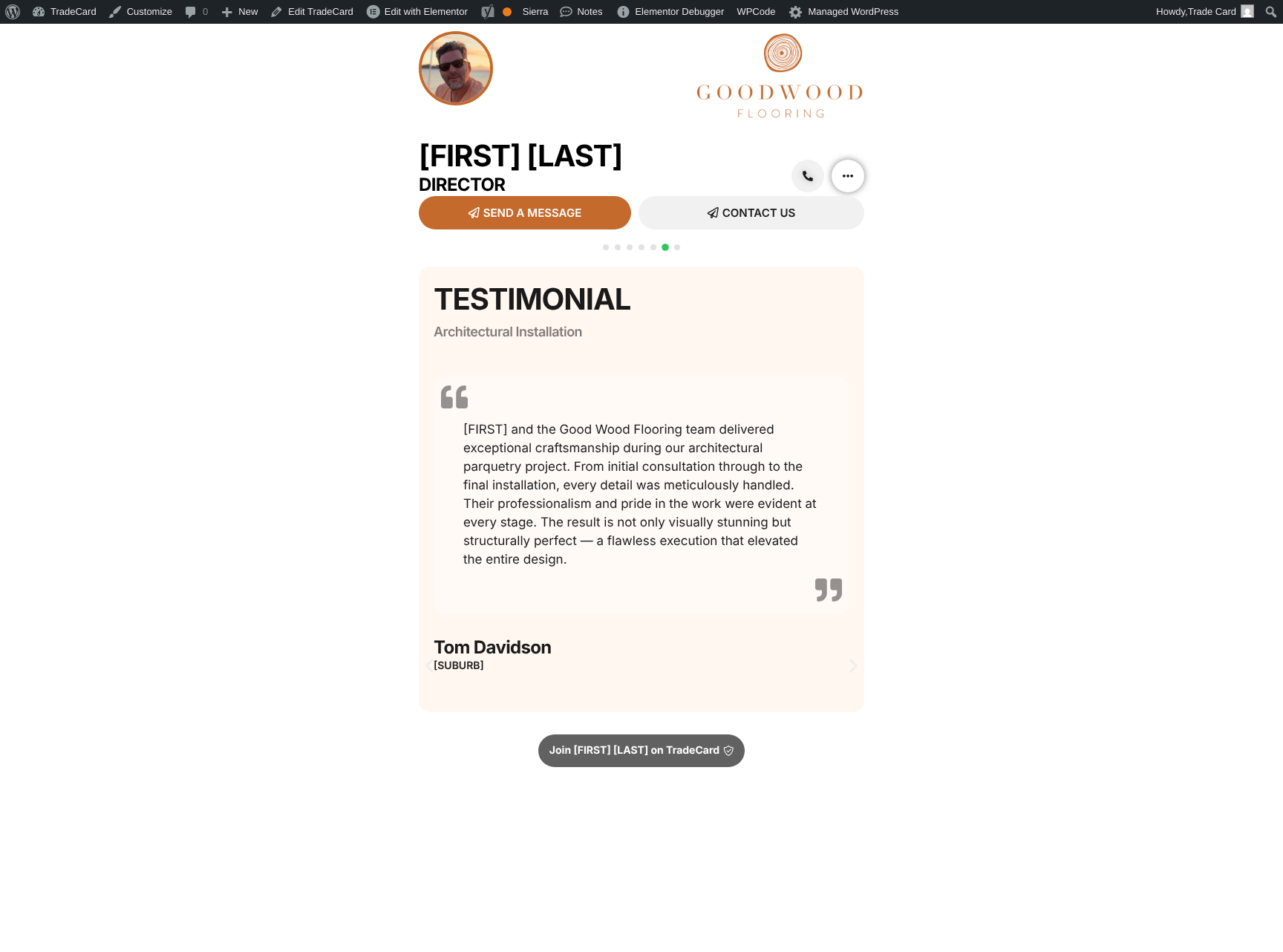 click at bounding box center [848, 176] 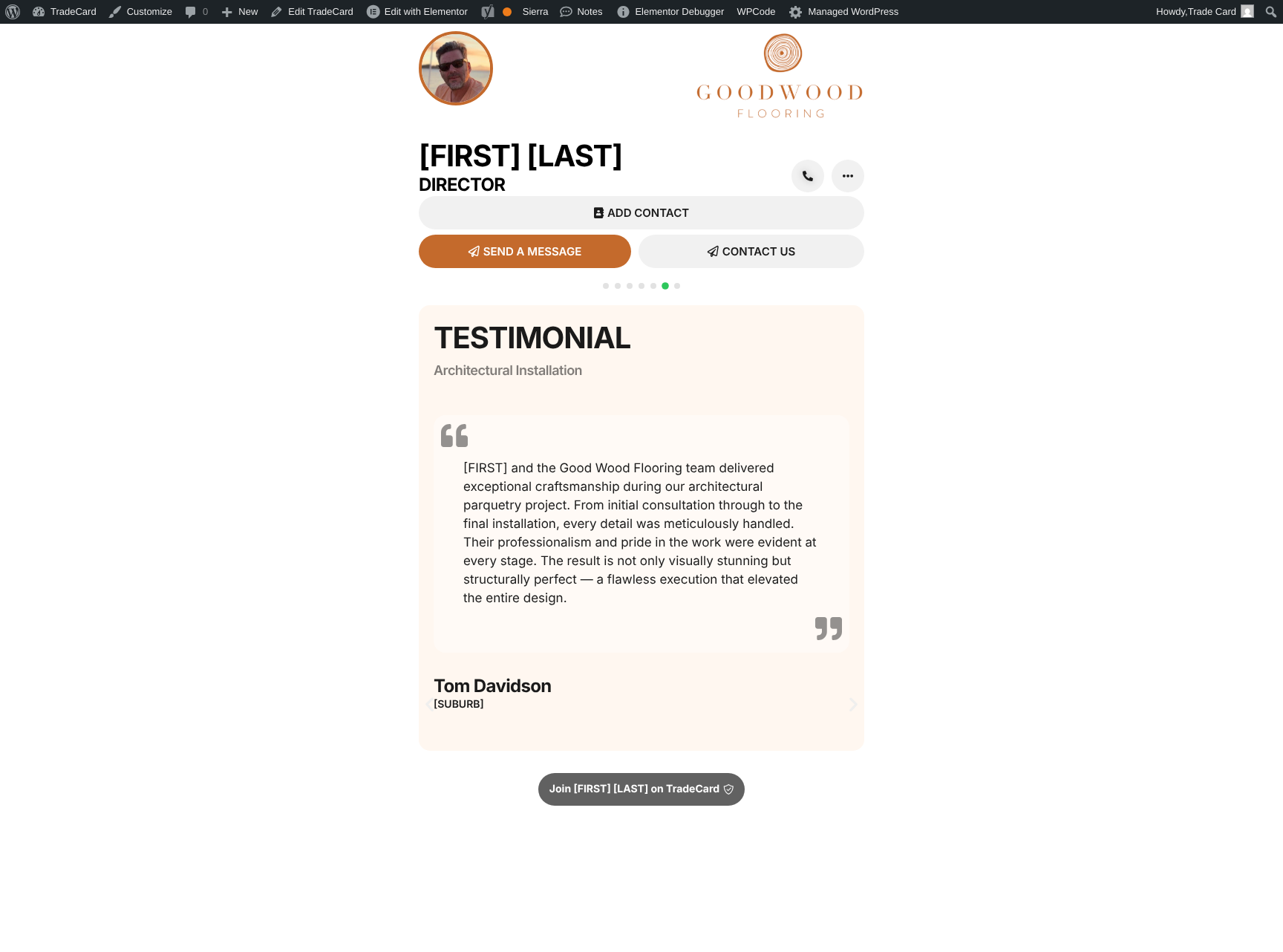 drag, startPoint x: 1048, startPoint y: 292, endPoint x: 999, endPoint y: 271, distance: 53.310412 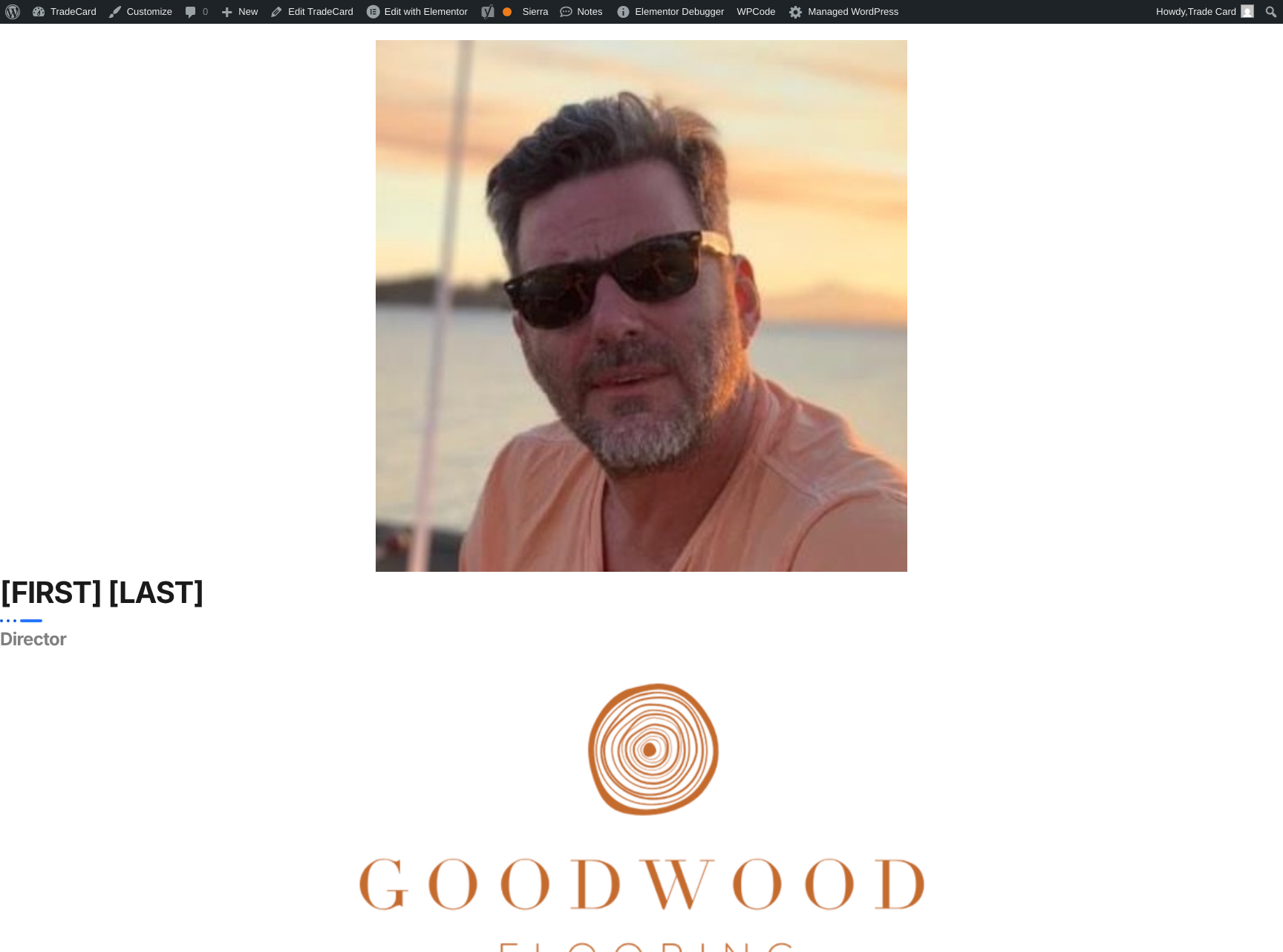 scroll, scrollTop: 12, scrollLeft: 0, axis: vertical 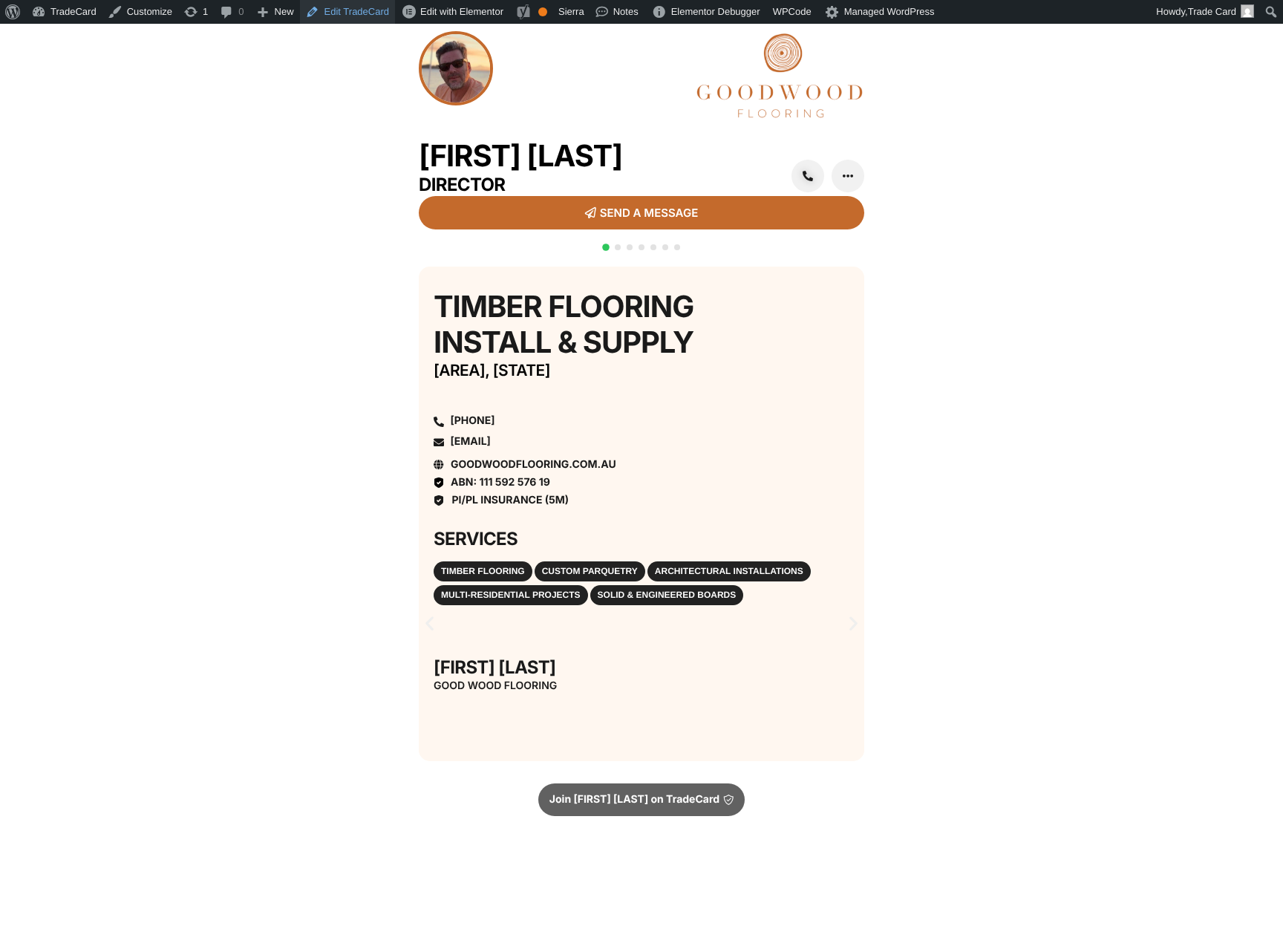 click on "Edit TradeCard" at bounding box center (347, 12) 